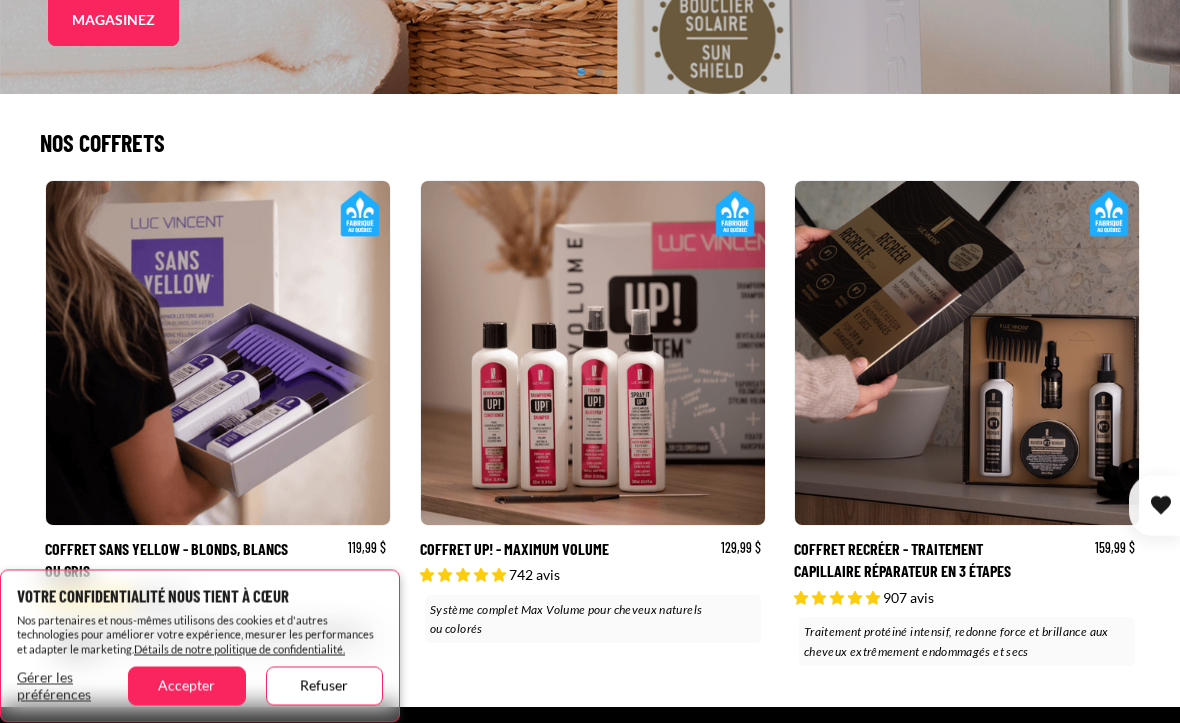scroll, scrollTop: 609, scrollLeft: 0, axis: vertical 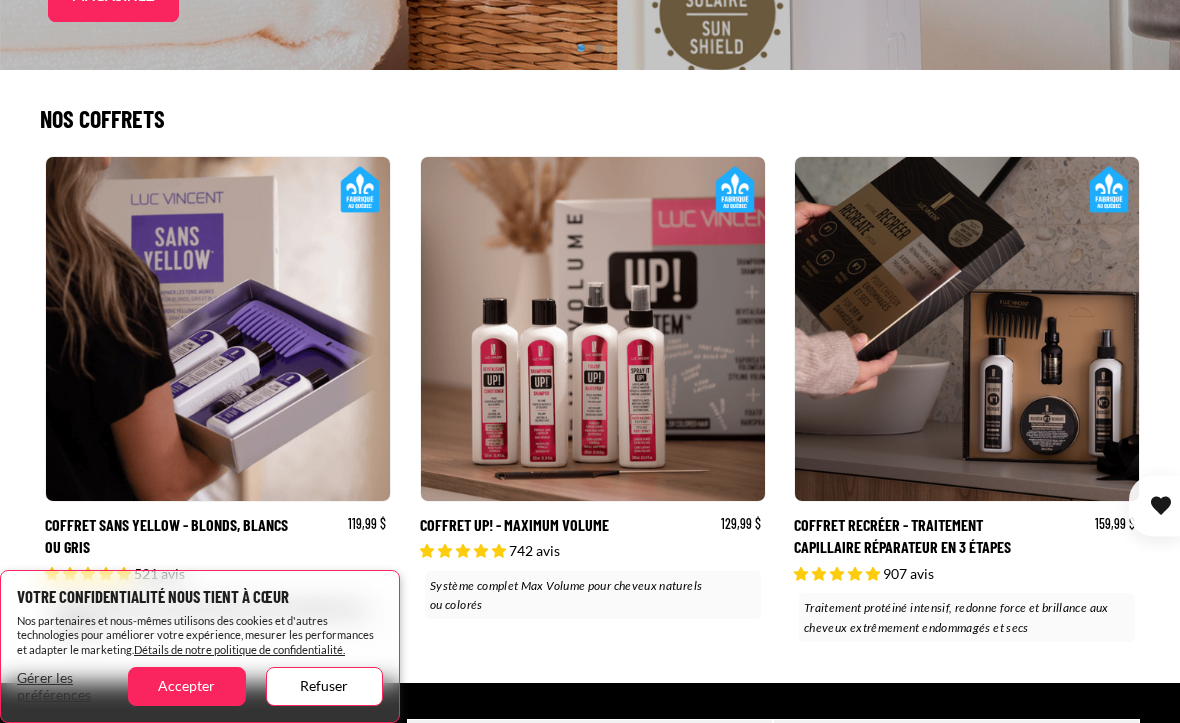 click on "Refuser" at bounding box center (324, 686) 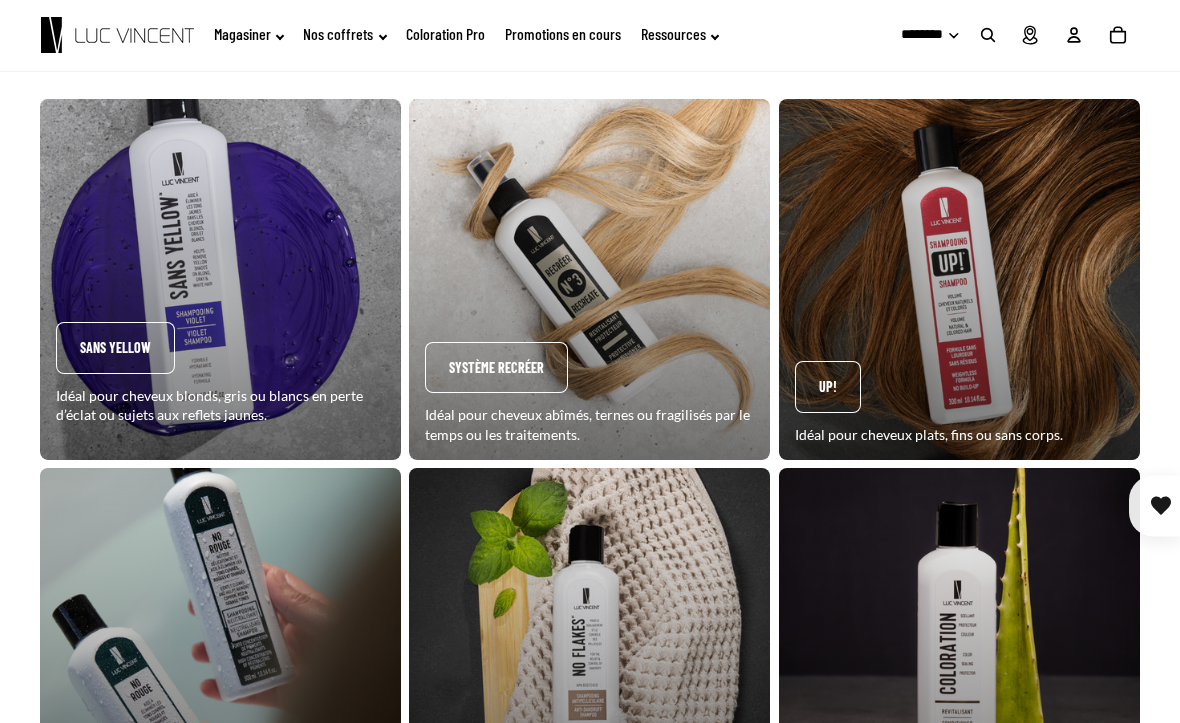 scroll, scrollTop: 1716, scrollLeft: 0, axis: vertical 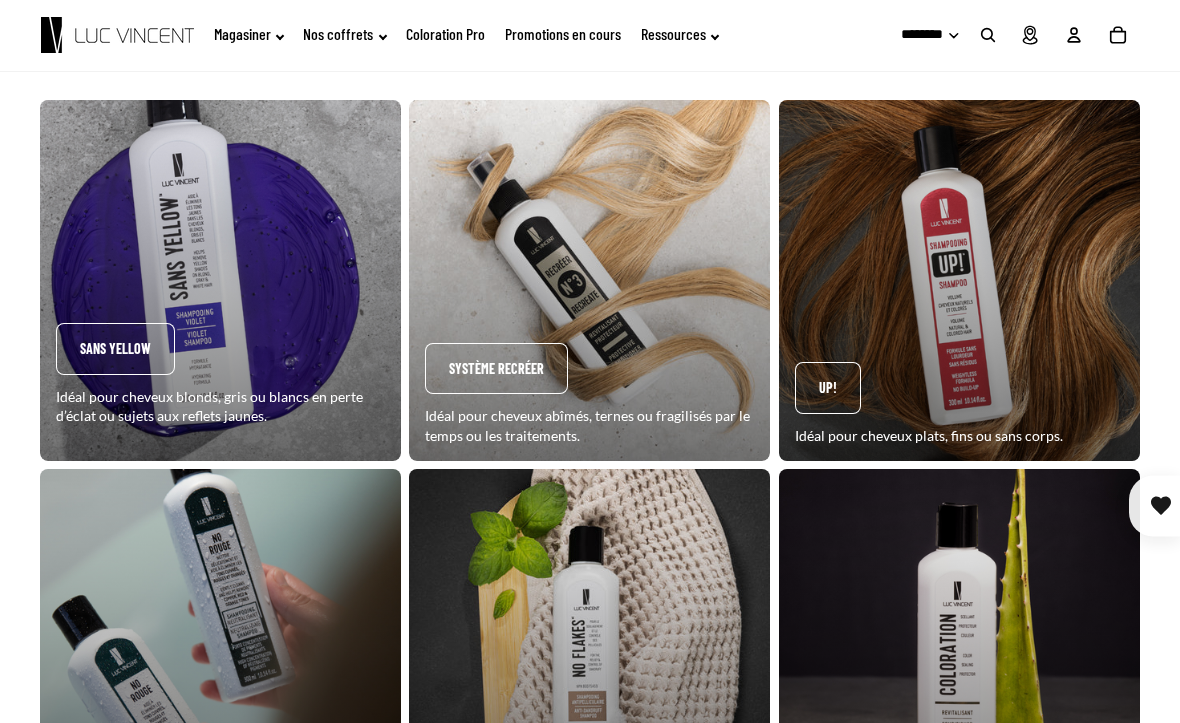 click on "No Flakes" at bounding box center [589, 649] 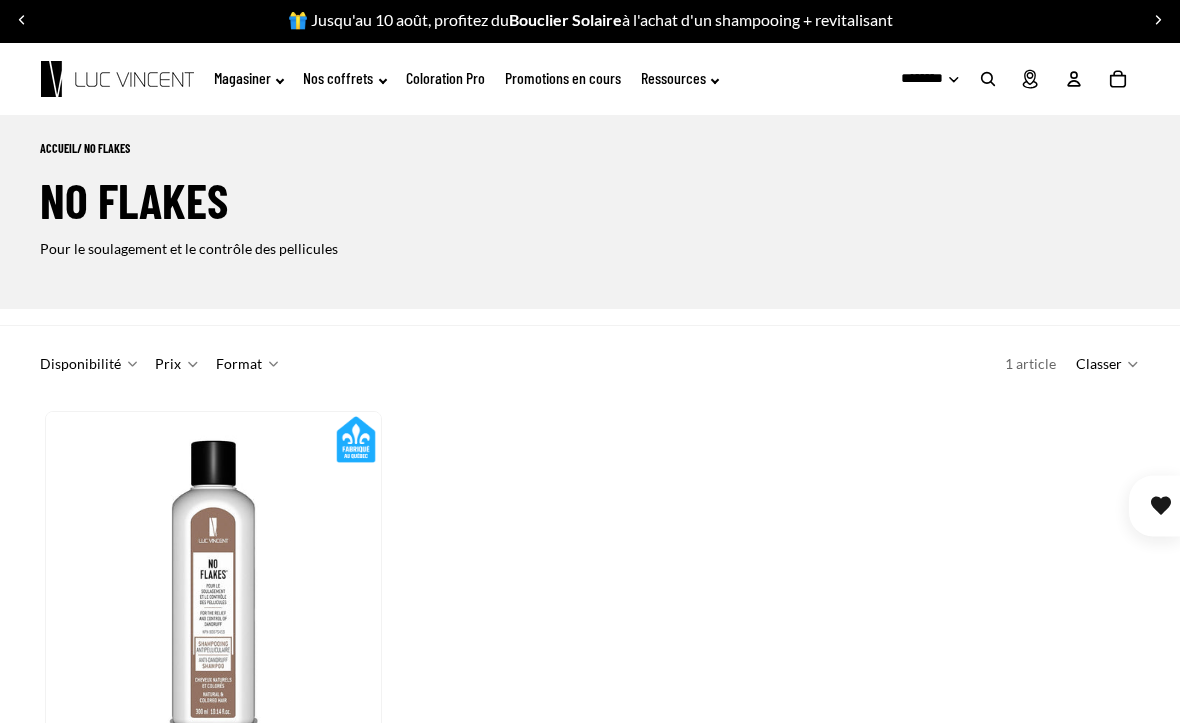 scroll, scrollTop: 0, scrollLeft: 0, axis: both 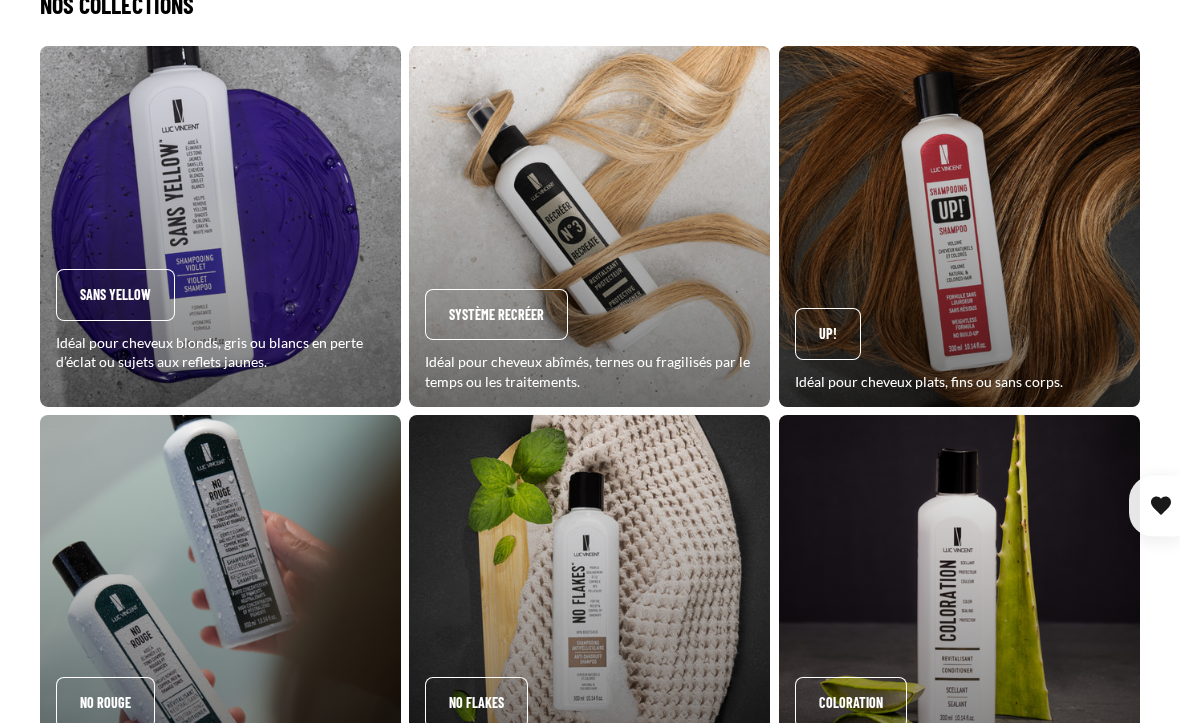 click on "Sans Yellow" at bounding box center [220, 226] 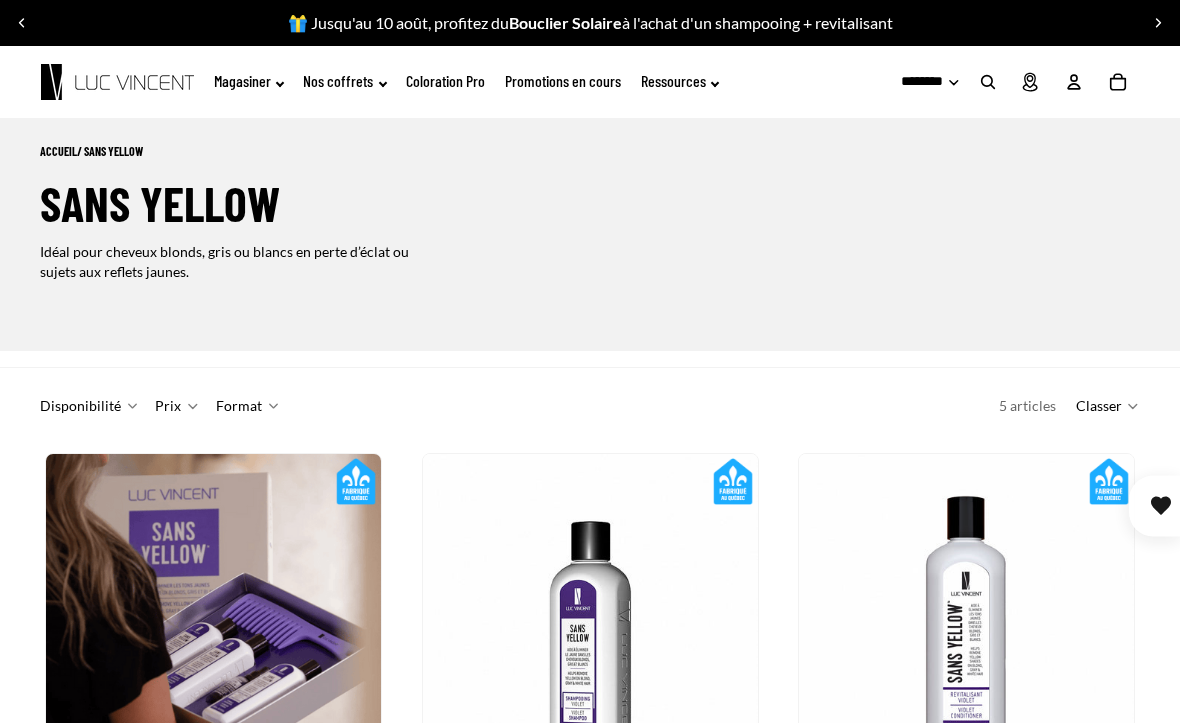 scroll, scrollTop: 0, scrollLeft: 0, axis: both 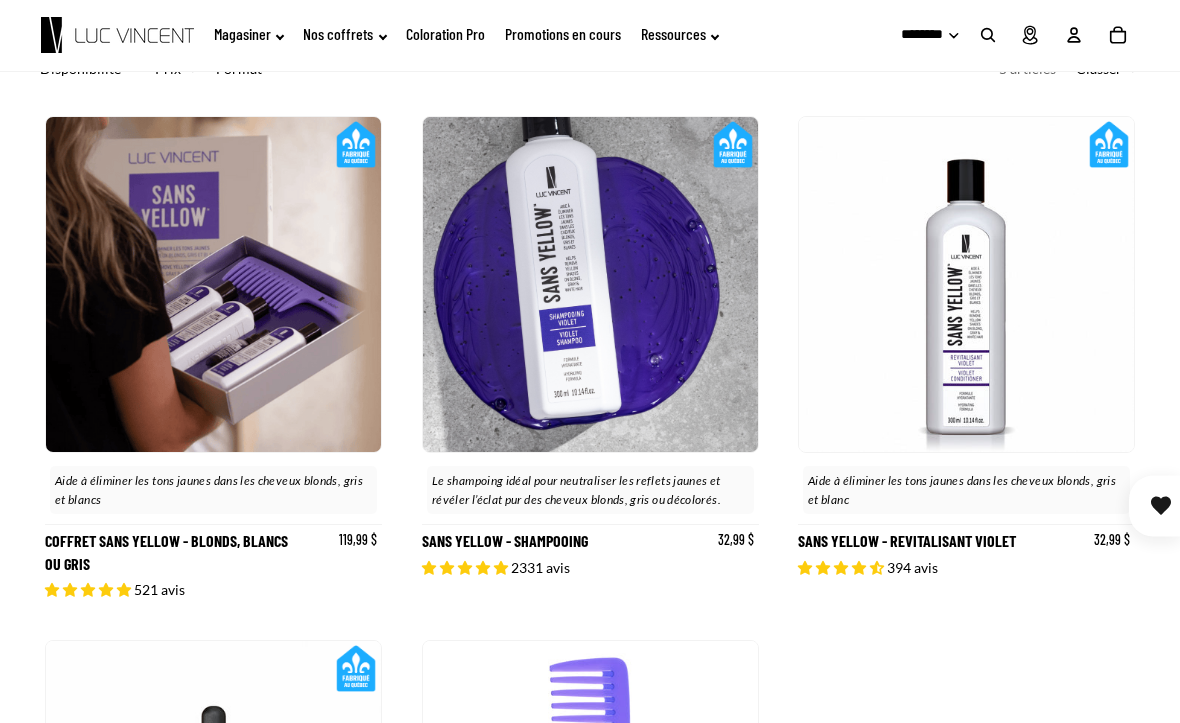 click on "Sans Yellow - Revitalisant Violet" at bounding box center [966, 358] 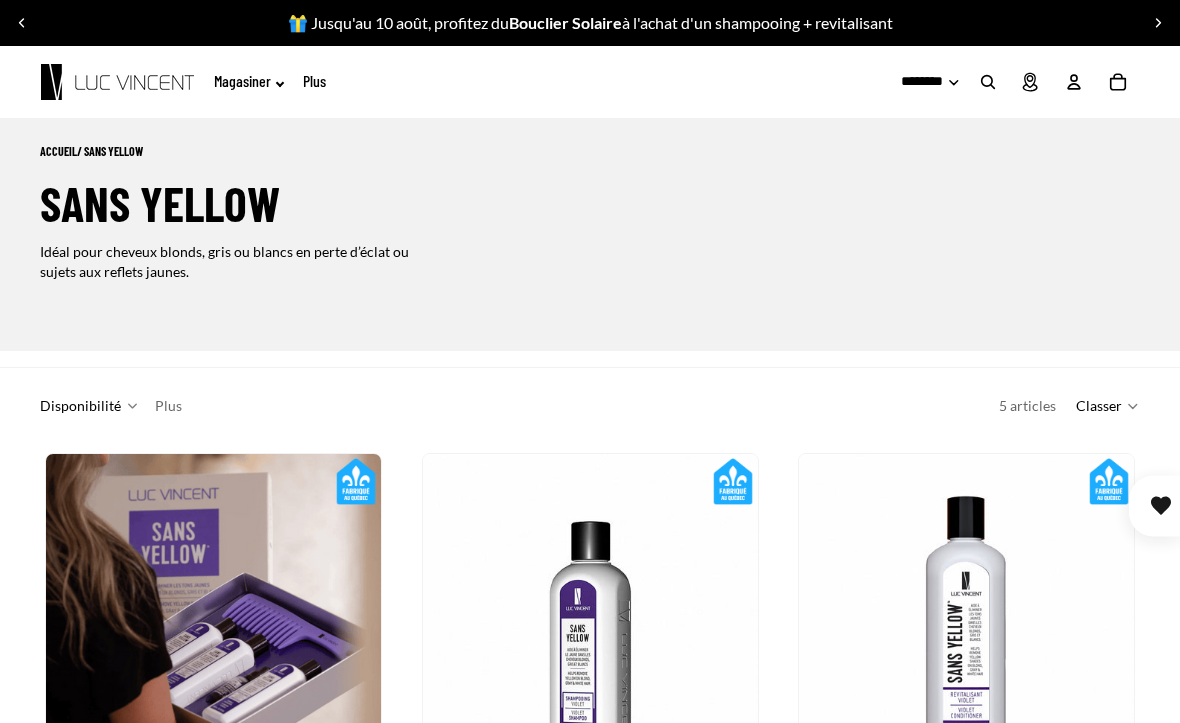 scroll, scrollTop: 445, scrollLeft: 0, axis: vertical 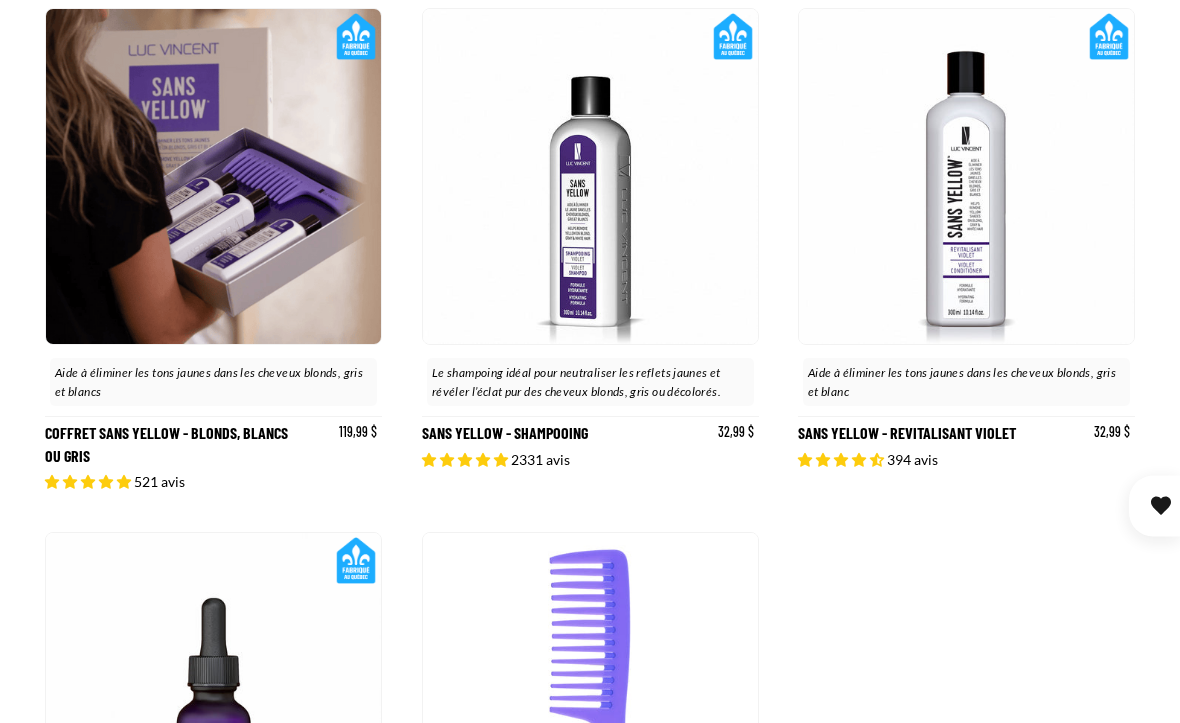click on "Sans Yellow - Shampooing" at bounding box center [590, 250] 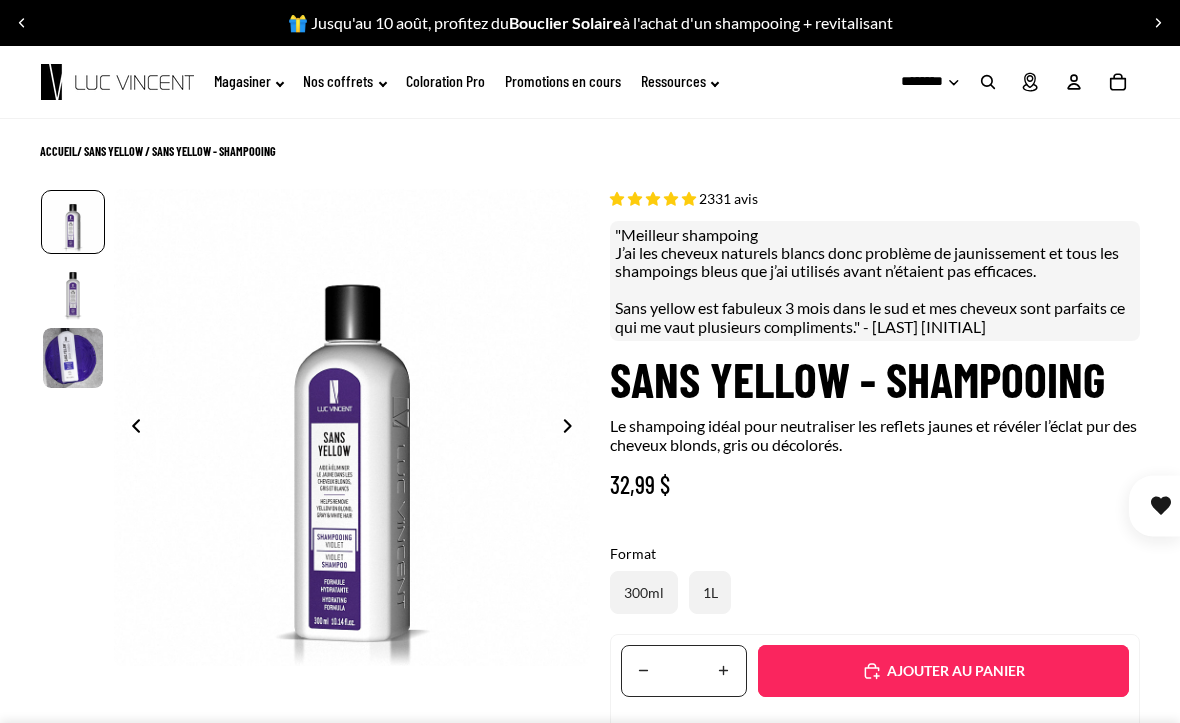 scroll, scrollTop: 0, scrollLeft: 0, axis: both 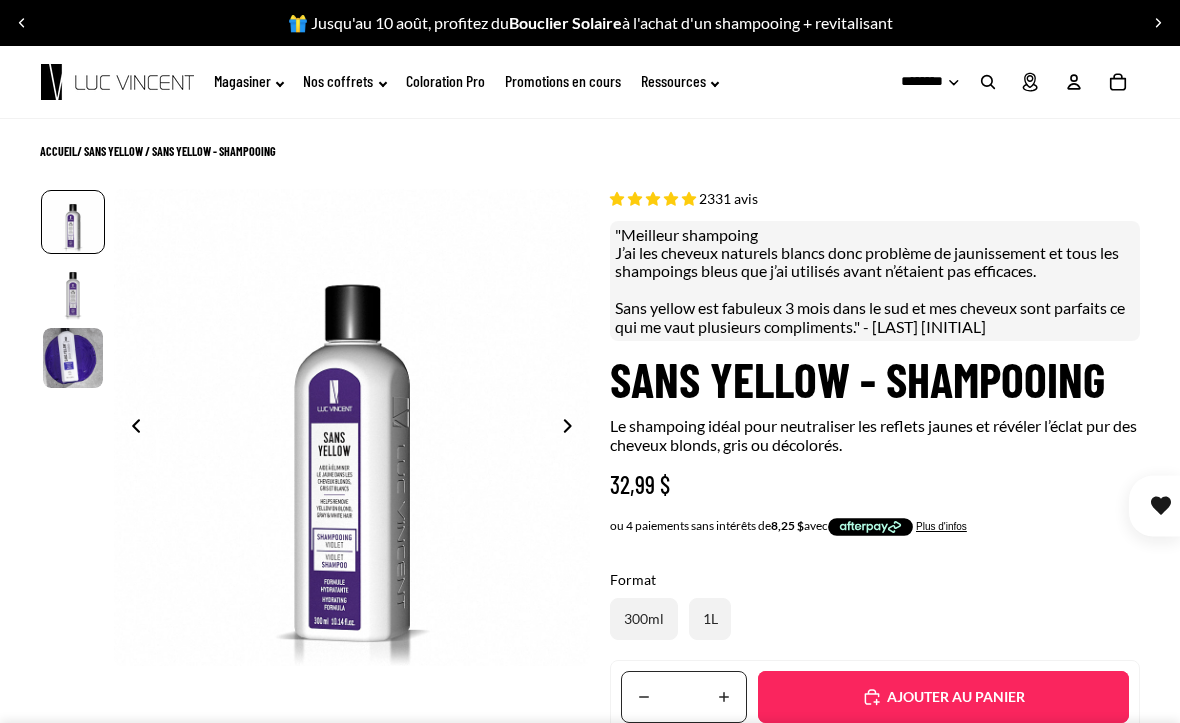 click on "2331 avis
"Meilleur shampoing
J’ai les cheveux naturels blancs donc problème de jaunissement et tous les shampoings bleus que j’ai utilisés avant n’étaient pas efficaces.
Sans yellow est fabuleux 3 mois dans le sud et mes cheveux sont parfaits ce qui me vaut plusieurs compliments." - Carole G
Sans Yellow - Shampooing
Le shampoing idéal pour neutraliser les reflets jaunes et révéler l’éclat pur des cheveux blonds, gris ou décolorés.
32,99 $" at bounding box center [875, 369] 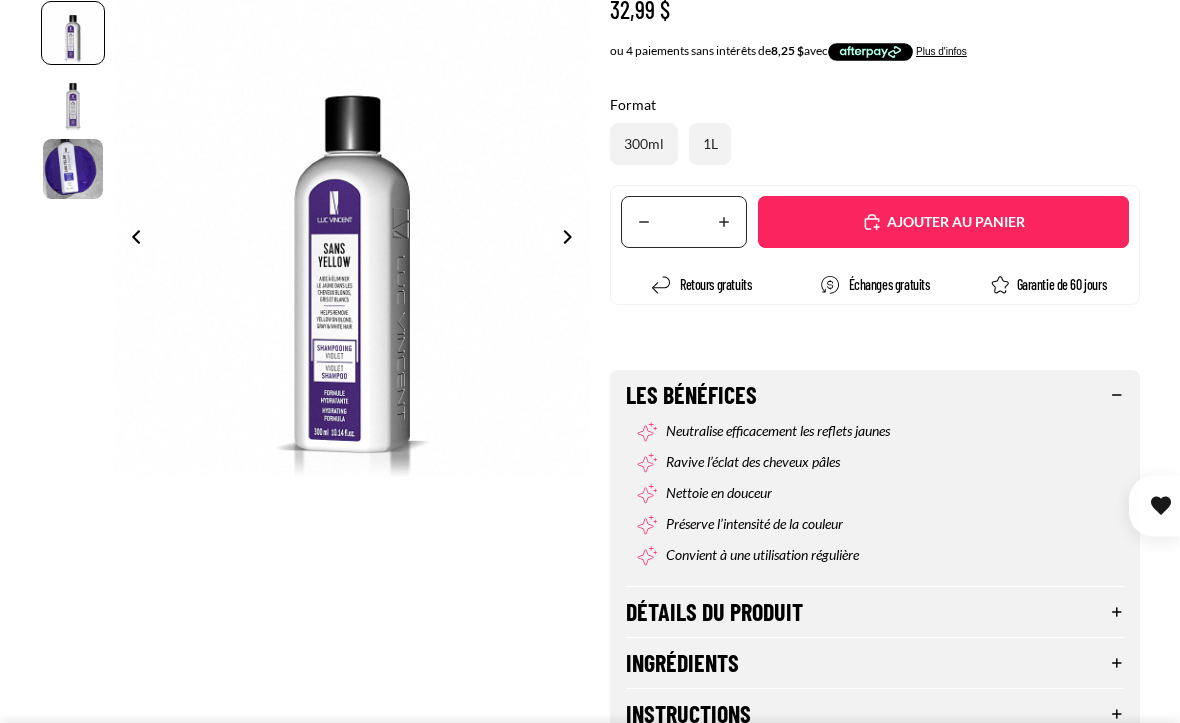 scroll, scrollTop: 526, scrollLeft: 0, axis: vertical 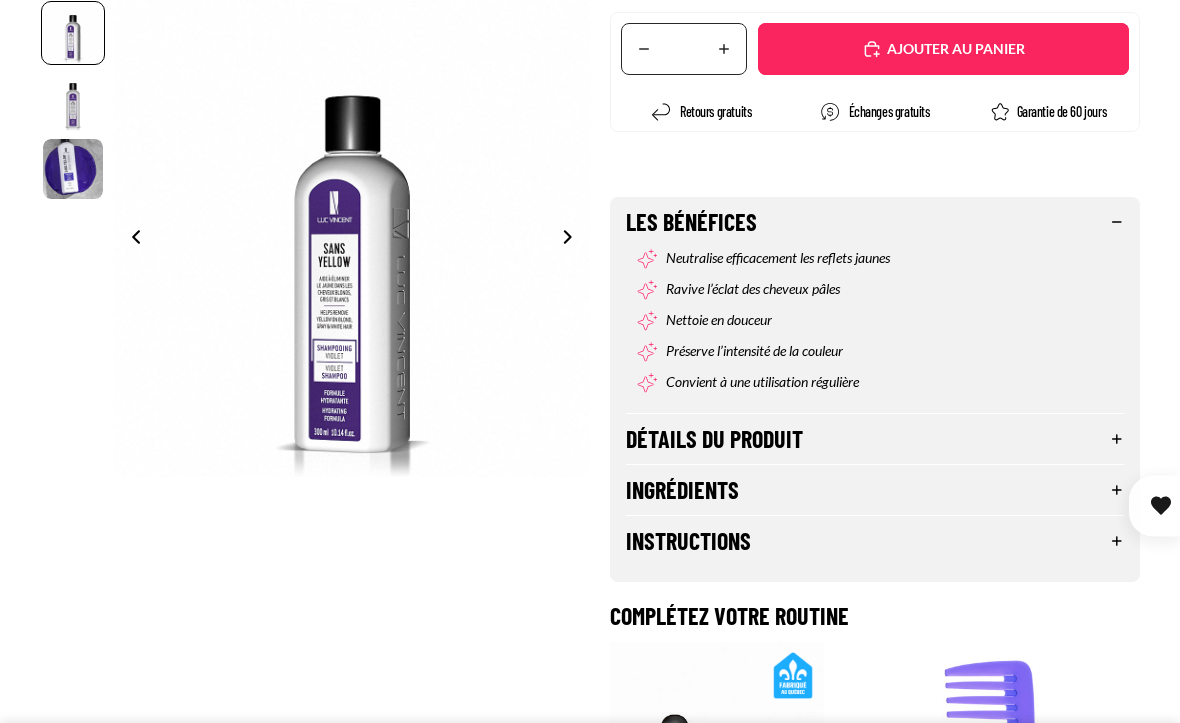 click on "Détails du produit" at bounding box center (875, 439) 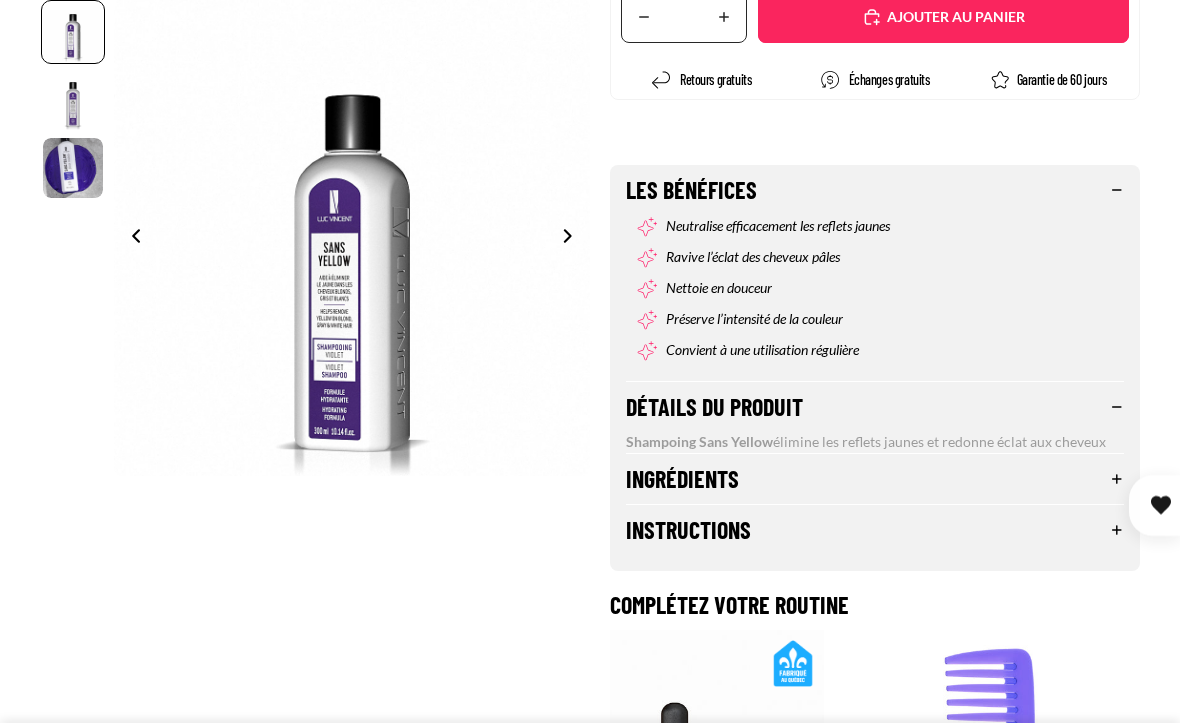 scroll, scrollTop: 686, scrollLeft: 0, axis: vertical 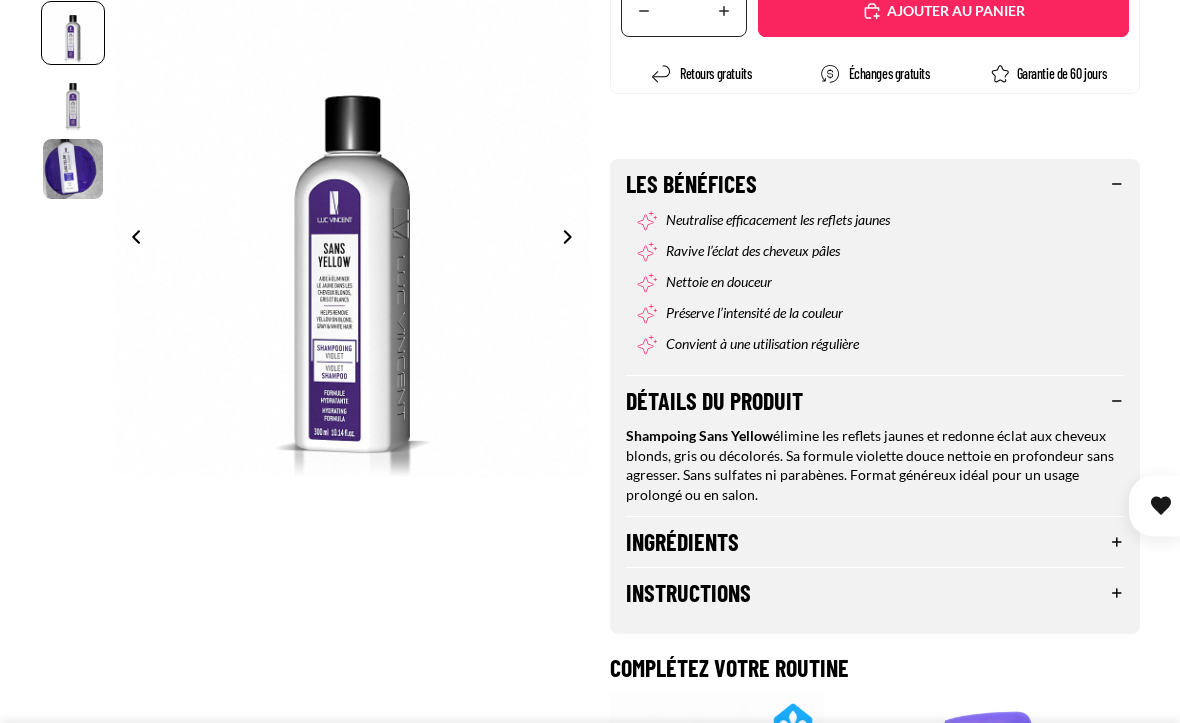 click on "Ingrédients" at bounding box center [875, 542] 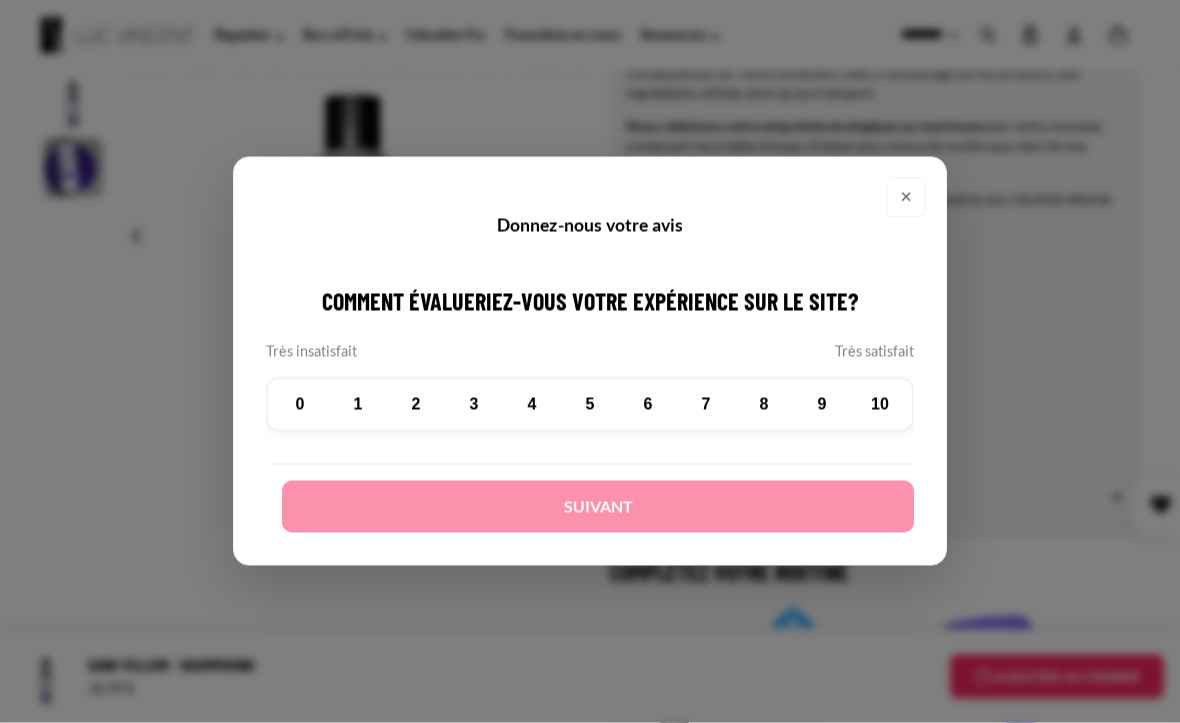 scroll, scrollTop: 1209, scrollLeft: 0, axis: vertical 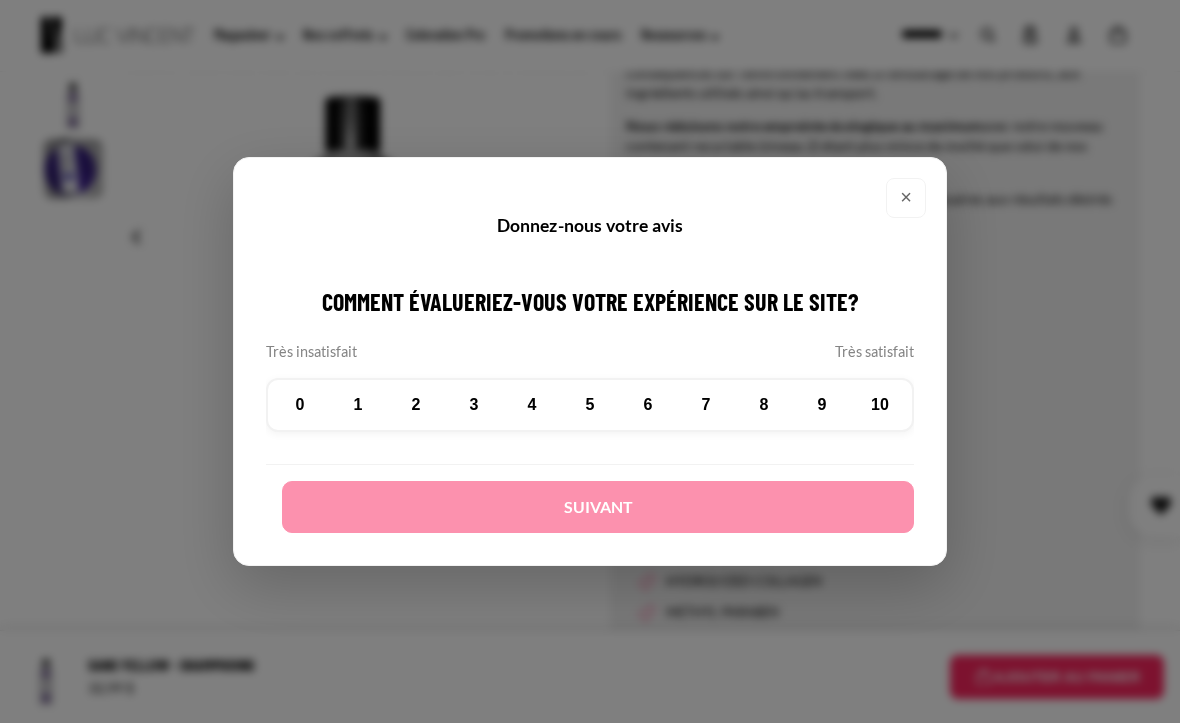 click on "×" at bounding box center (906, 198) 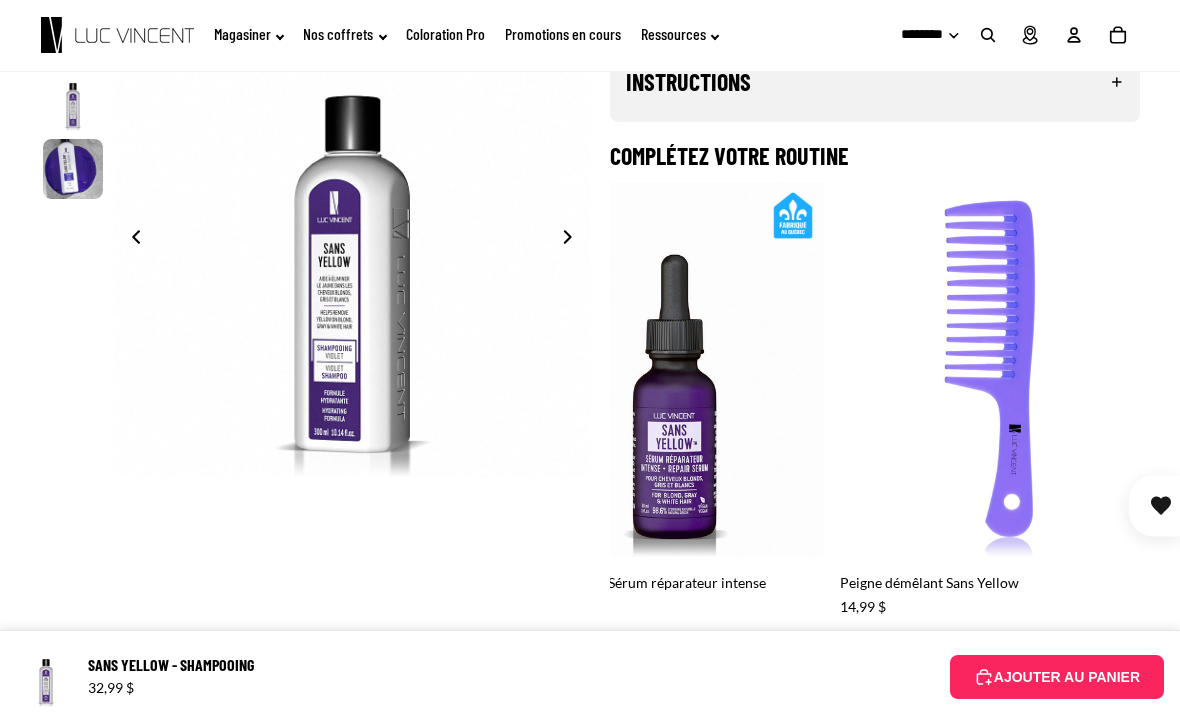 scroll, scrollTop: 1995, scrollLeft: 0, axis: vertical 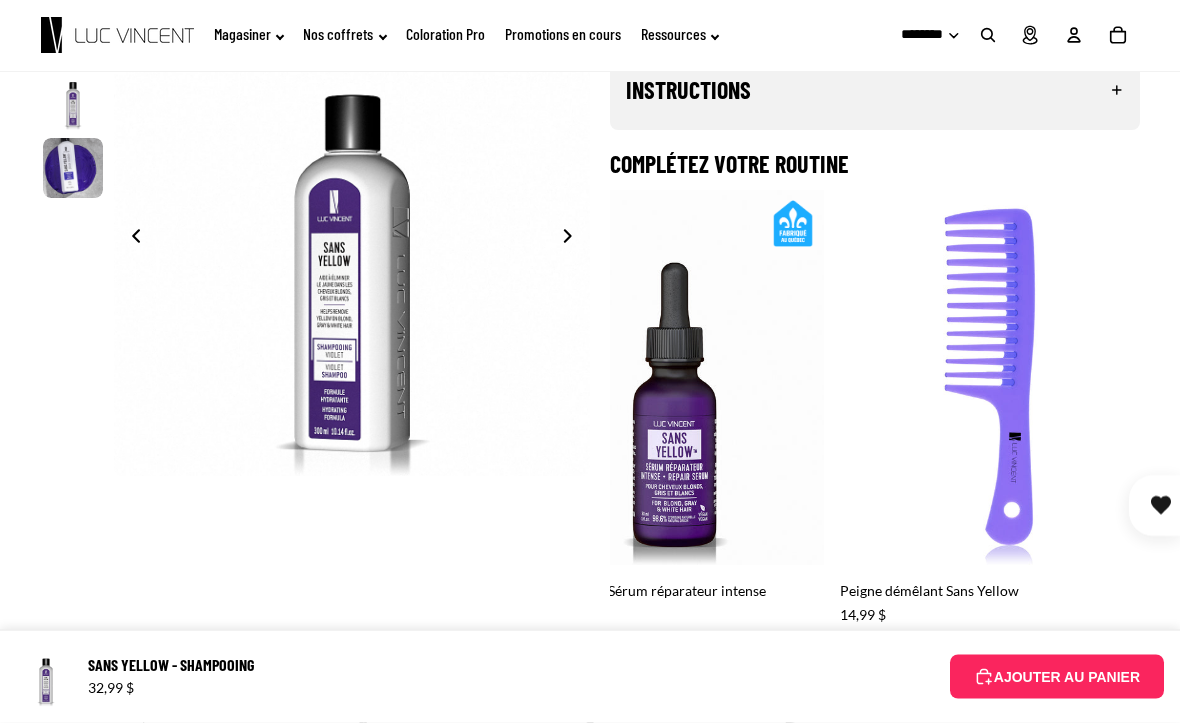 click on "Magasiner" 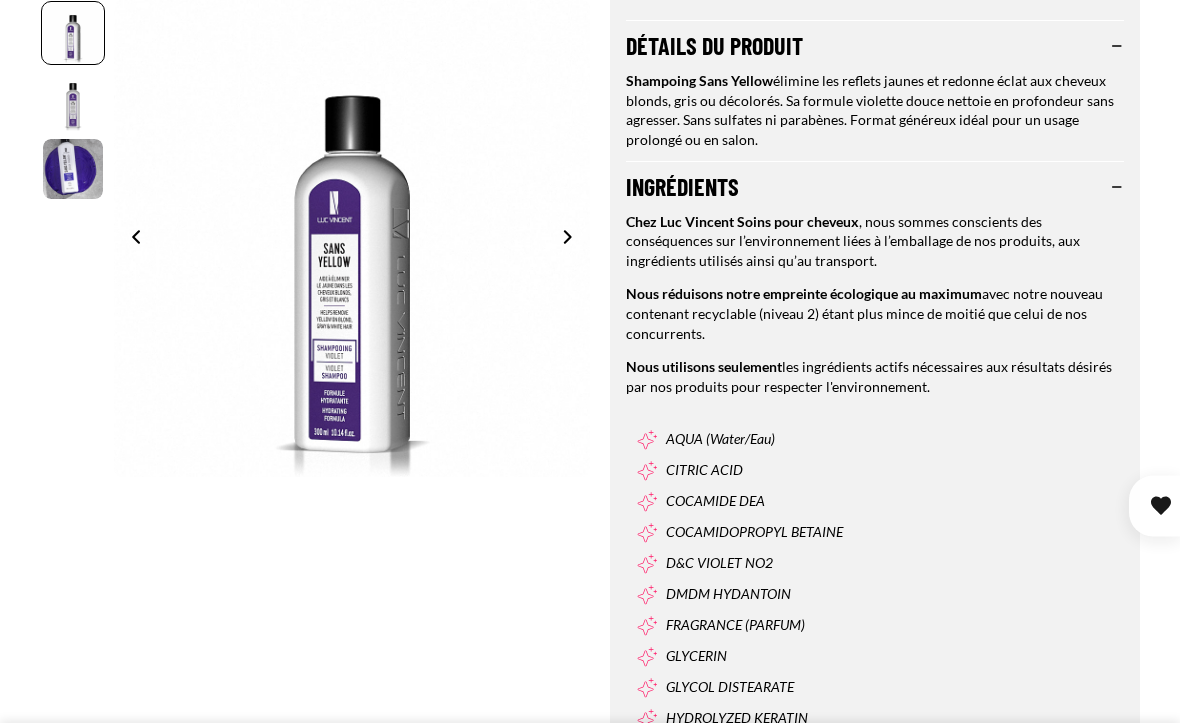 scroll, scrollTop: 0, scrollLeft: 0, axis: both 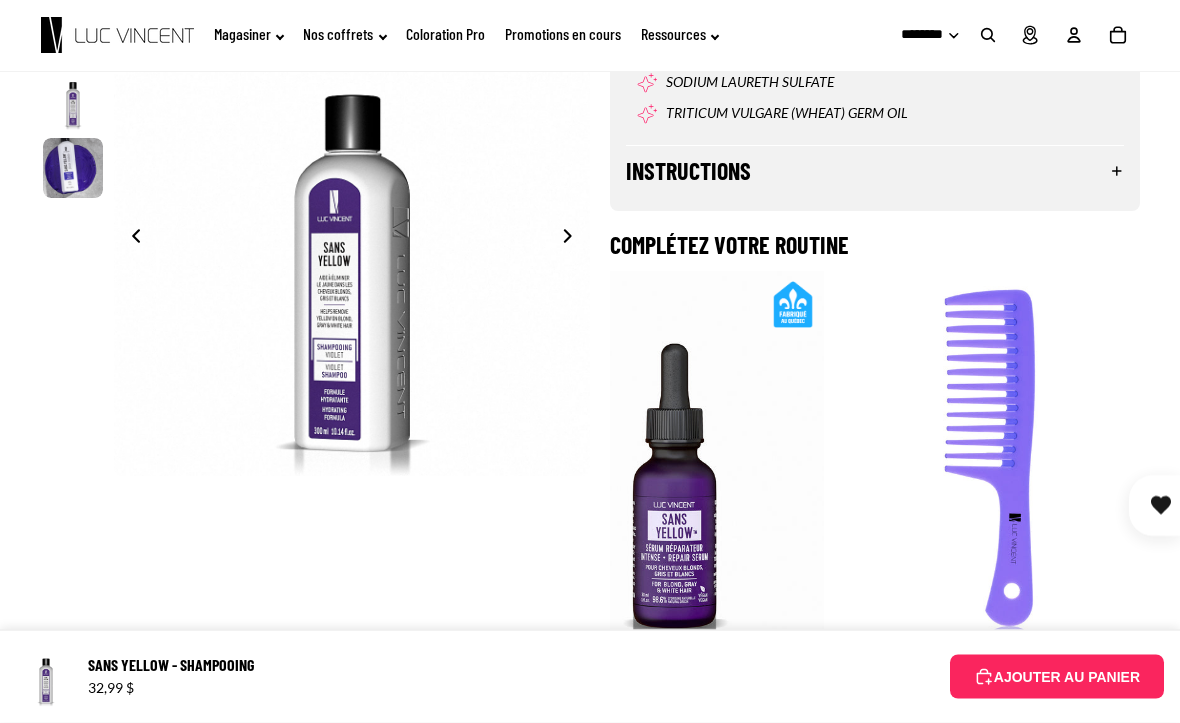 click on "Magasiner" 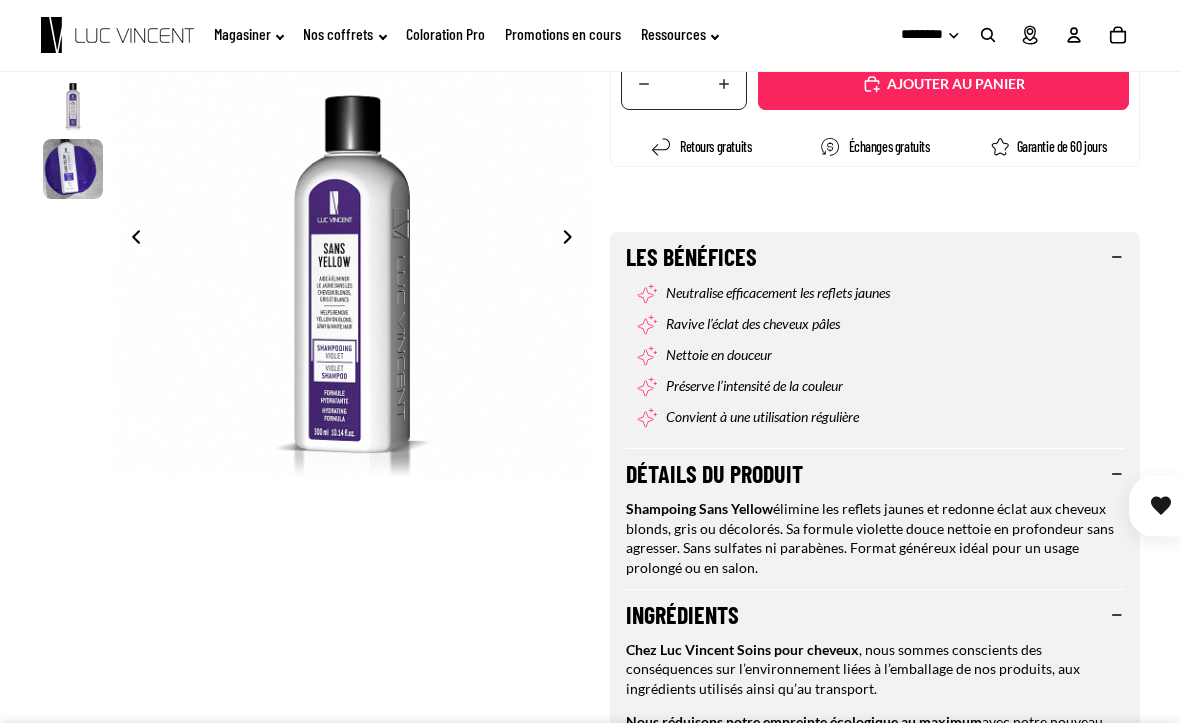scroll, scrollTop: 0, scrollLeft: 0, axis: both 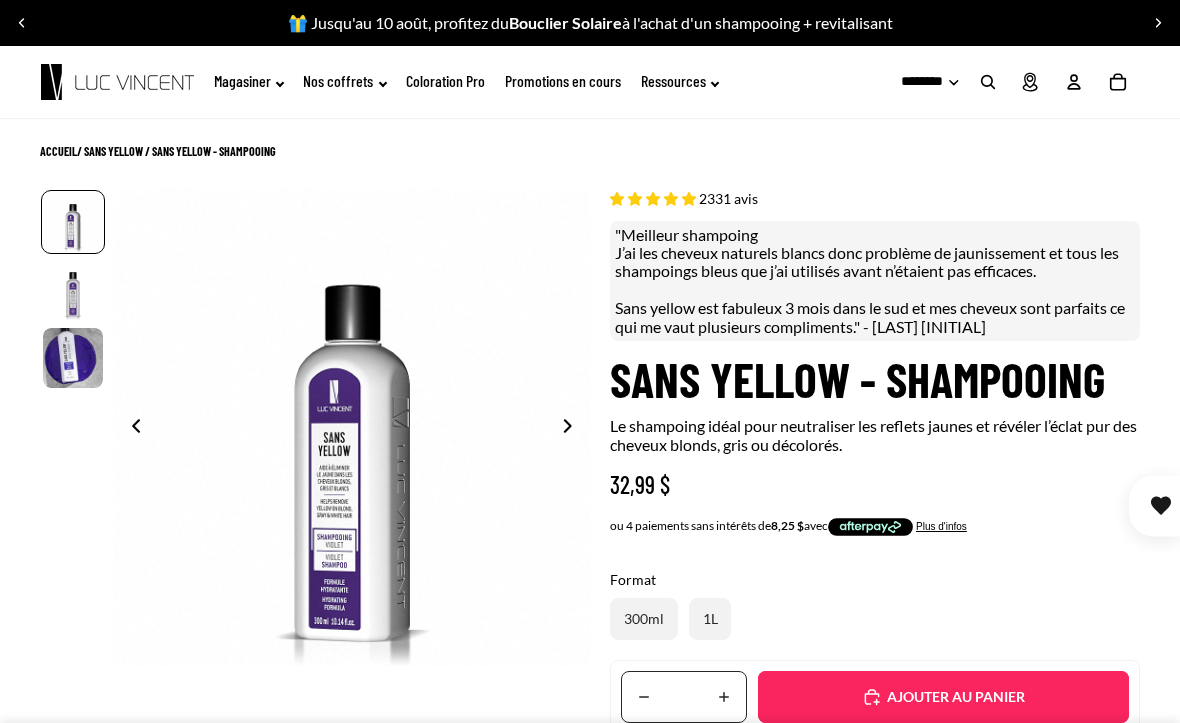 click on "Magasiner" 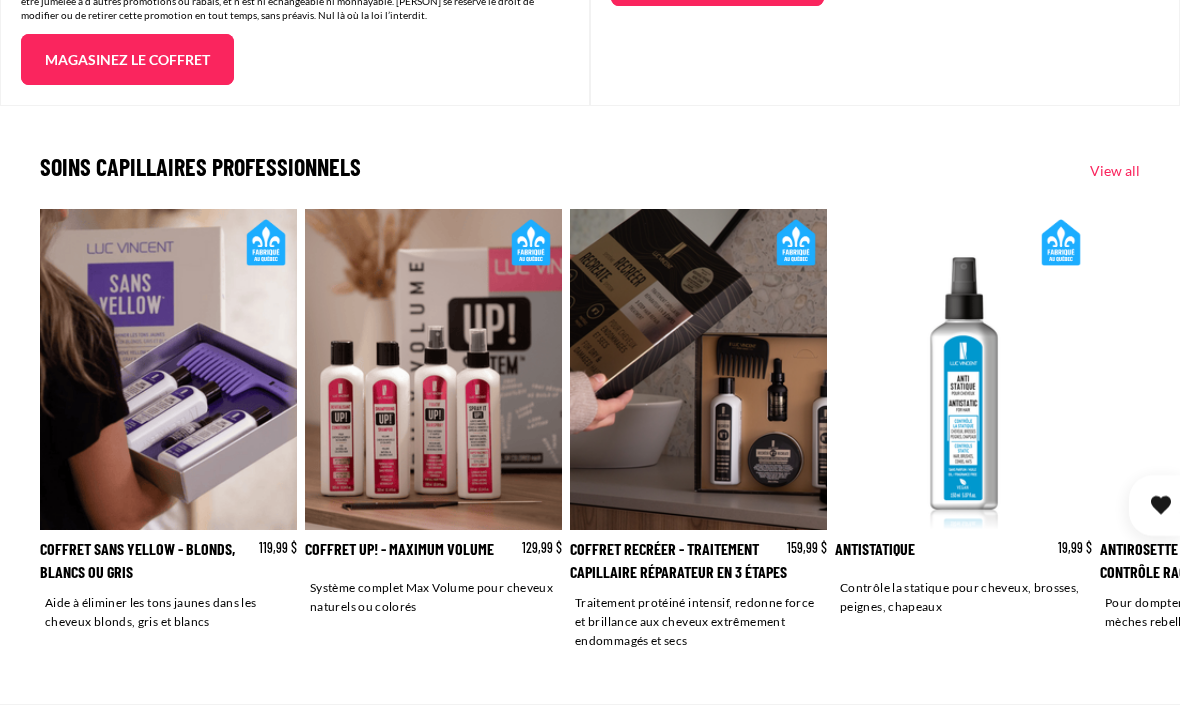 scroll, scrollTop: 2875, scrollLeft: 0, axis: vertical 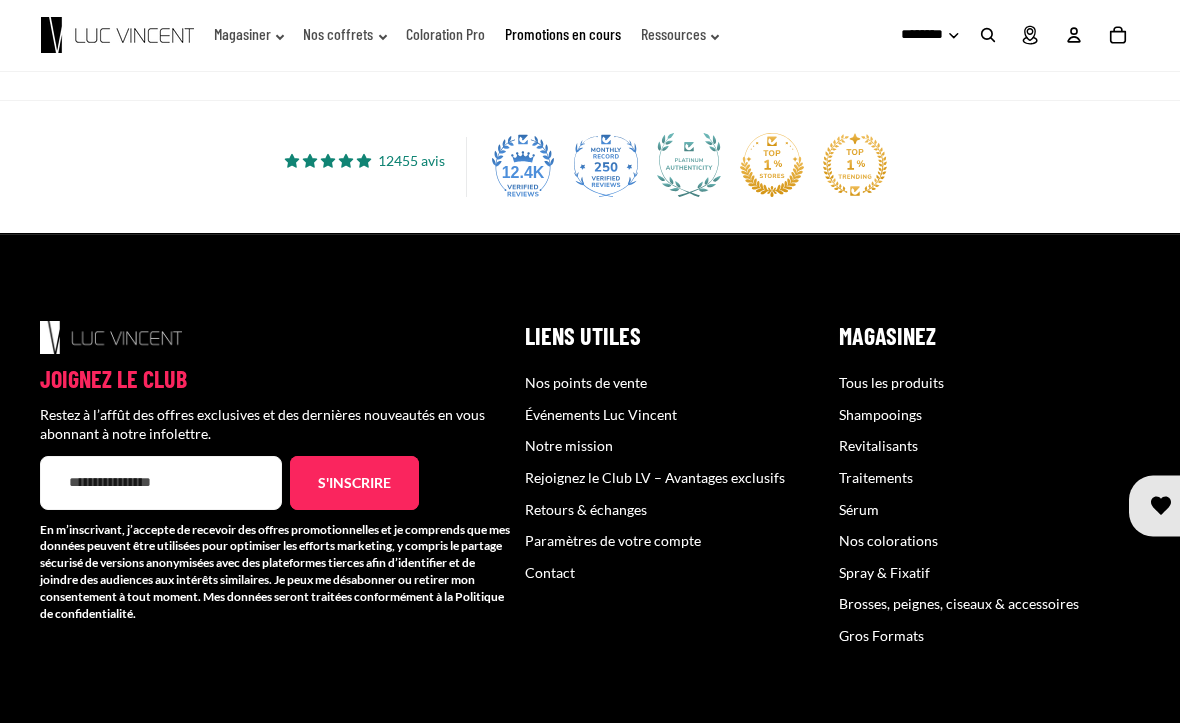 click on "Tous les produits" at bounding box center (891, 382) 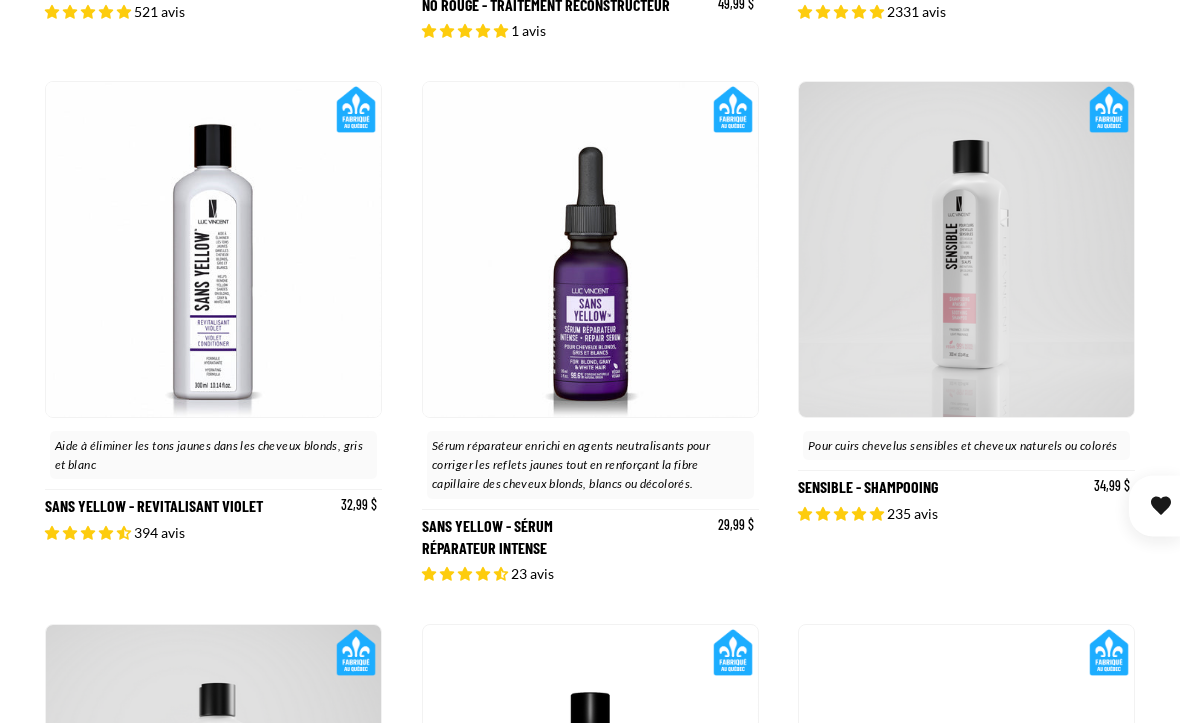 scroll, scrollTop: 3621, scrollLeft: 0, axis: vertical 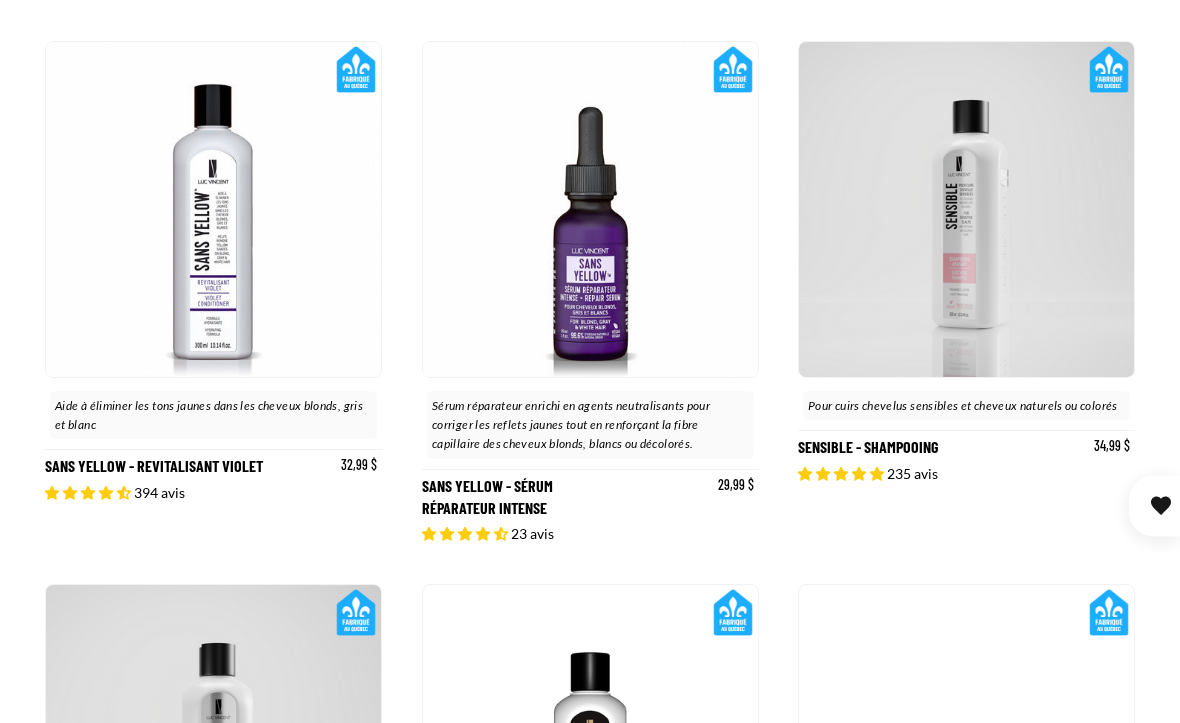 click on "Sensible - Shampooing" at bounding box center (966, 292) 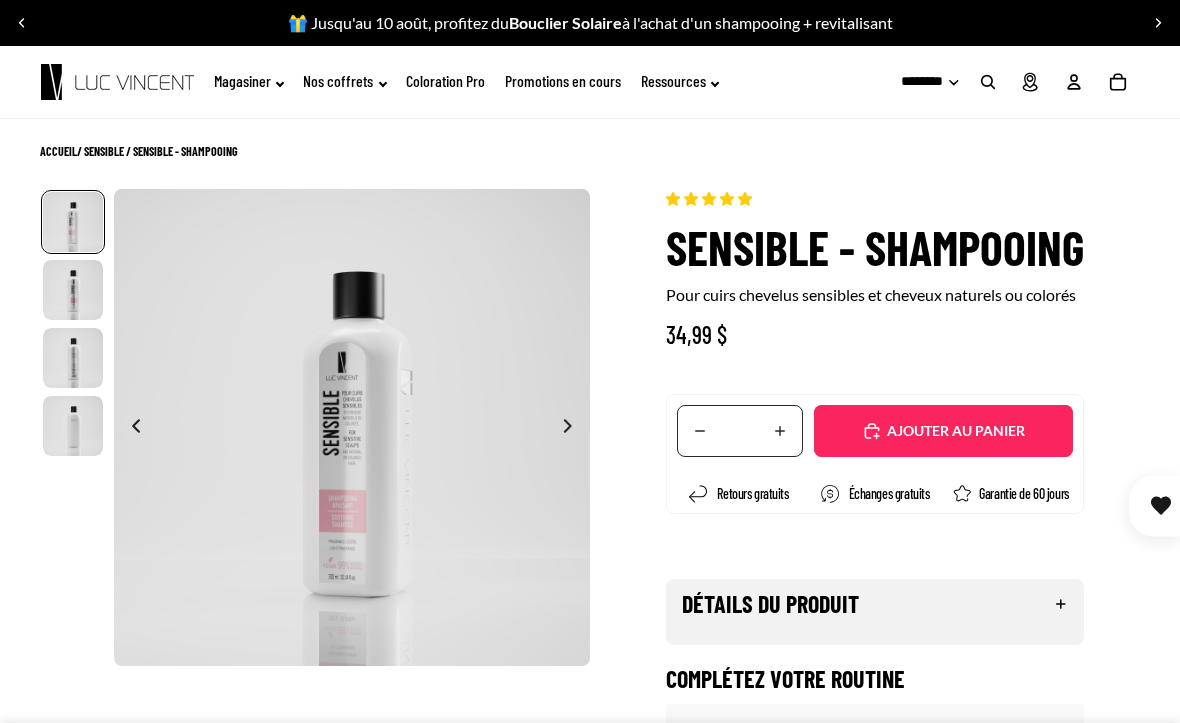 scroll, scrollTop: 0, scrollLeft: 0, axis: both 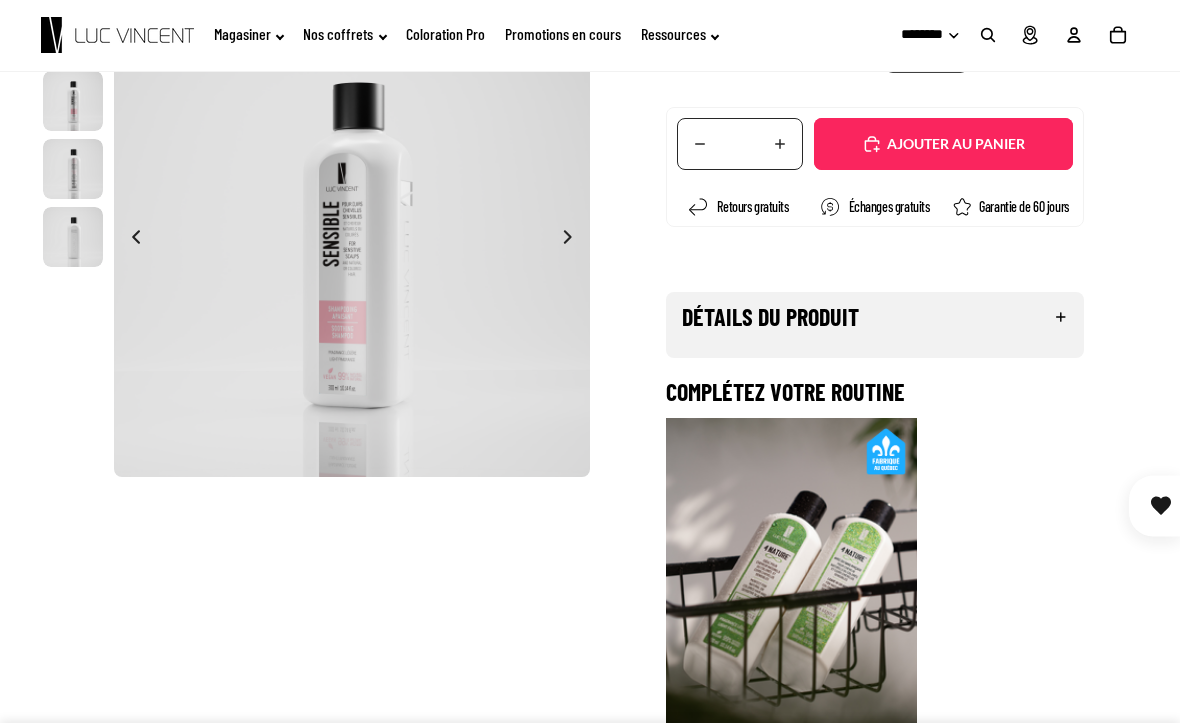 click on "Détails du produit" at bounding box center (875, 317) 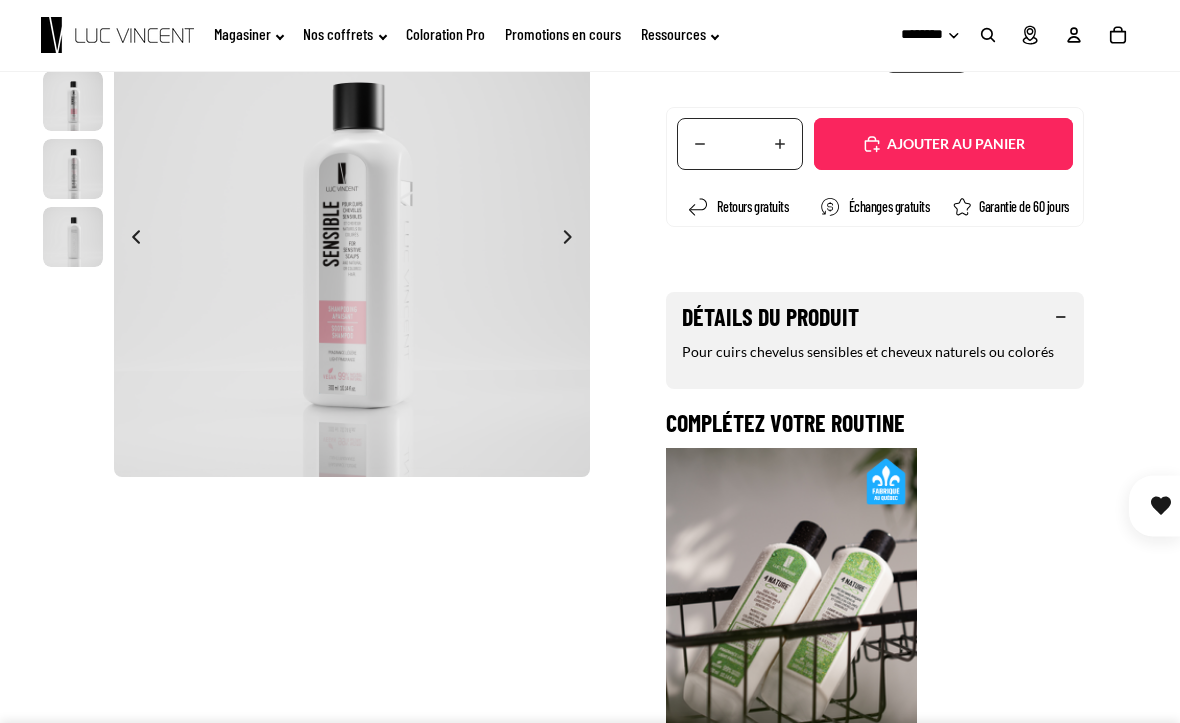 click on "Complétez votre routine" at bounding box center (875, 423) 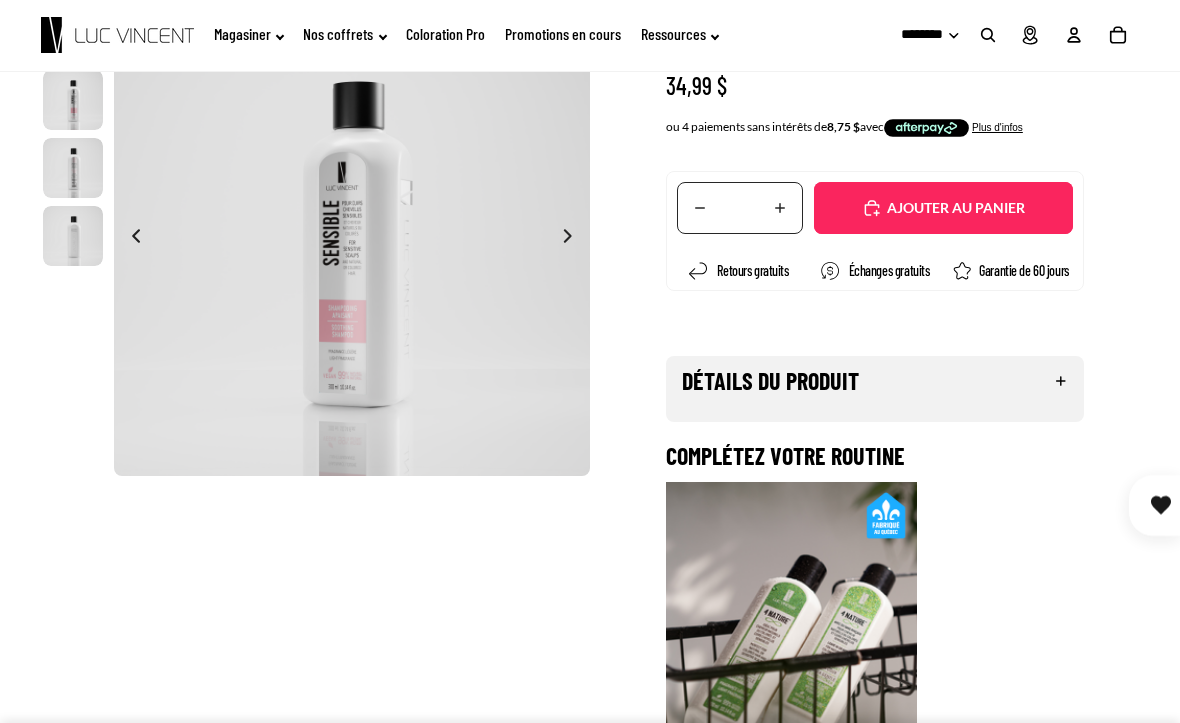 scroll, scrollTop: 0, scrollLeft: 0, axis: both 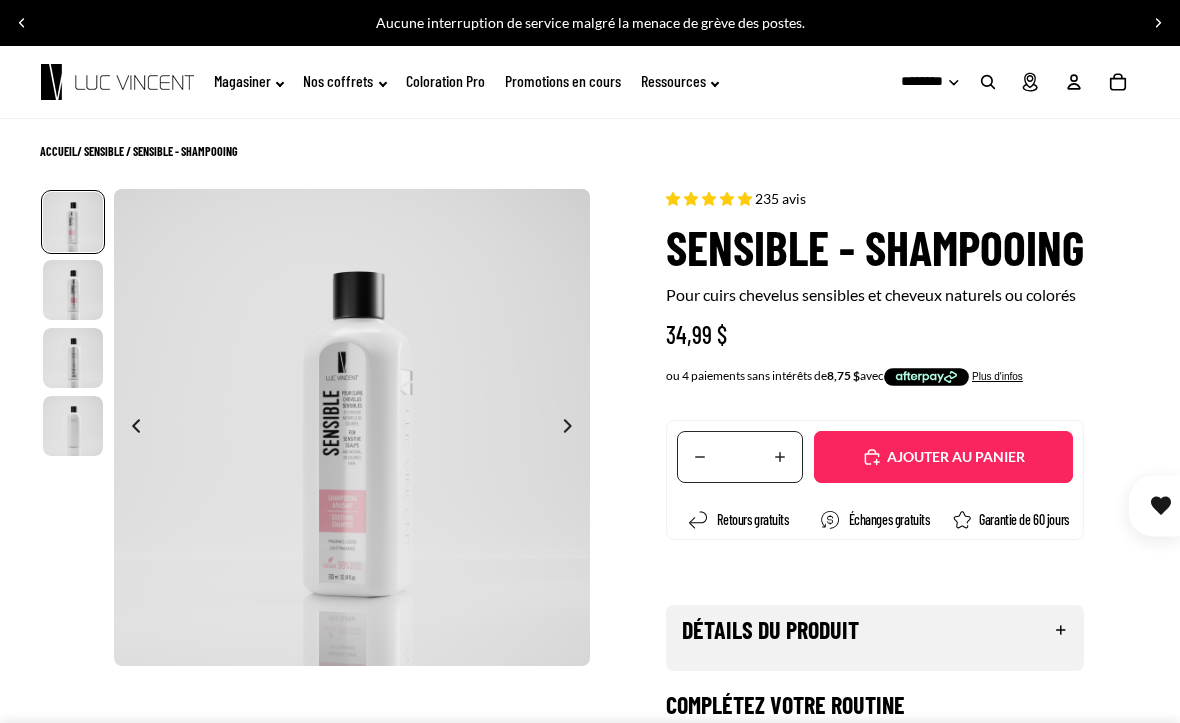 click on "Sensible - Shampooing" at bounding box center [875, 247] 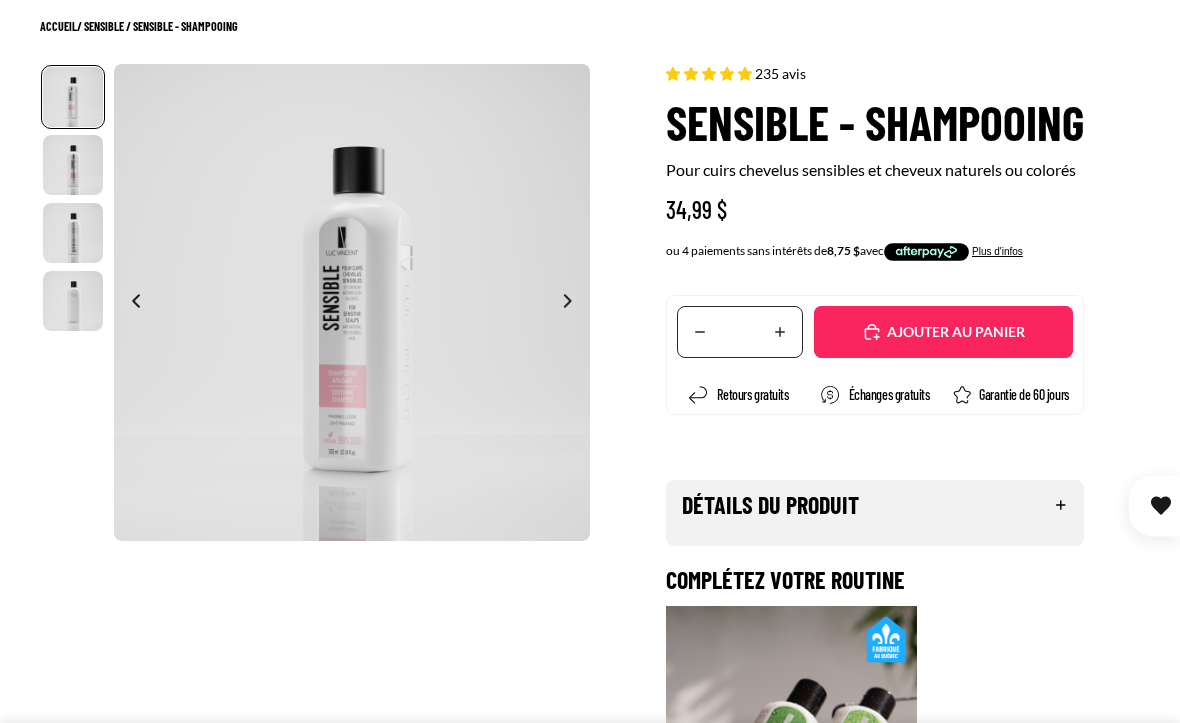 scroll, scrollTop: 0, scrollLeft: 0, axis: both 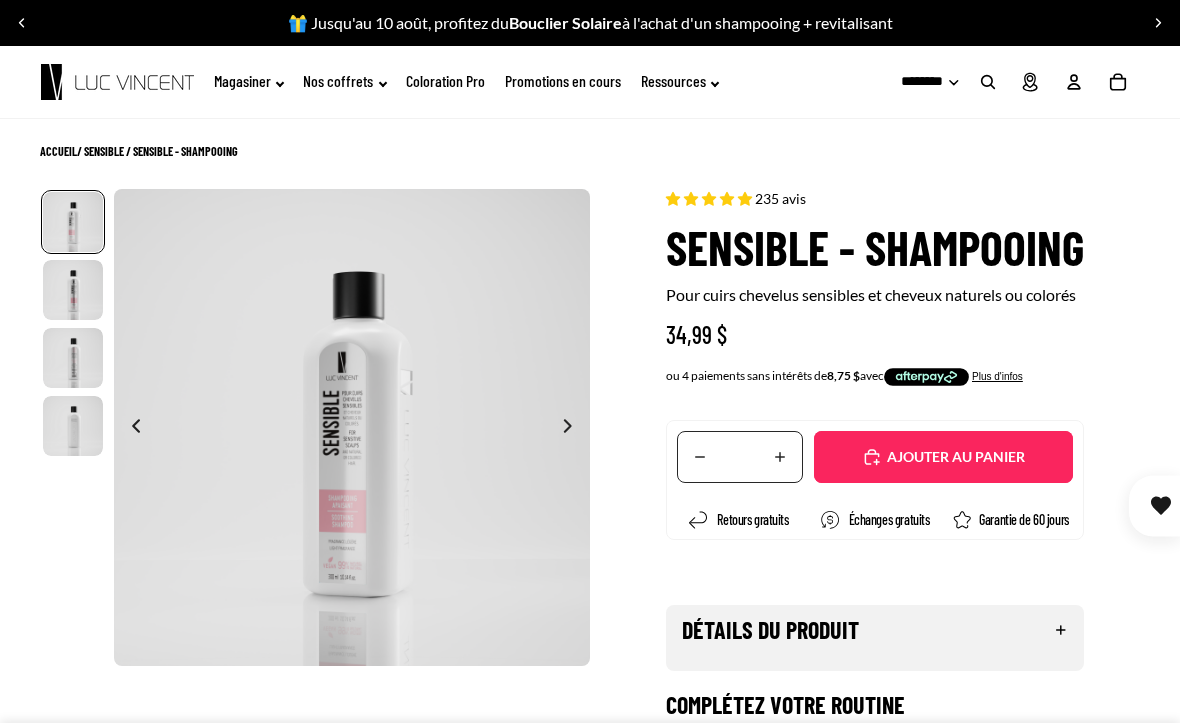 click on "Magasiner" 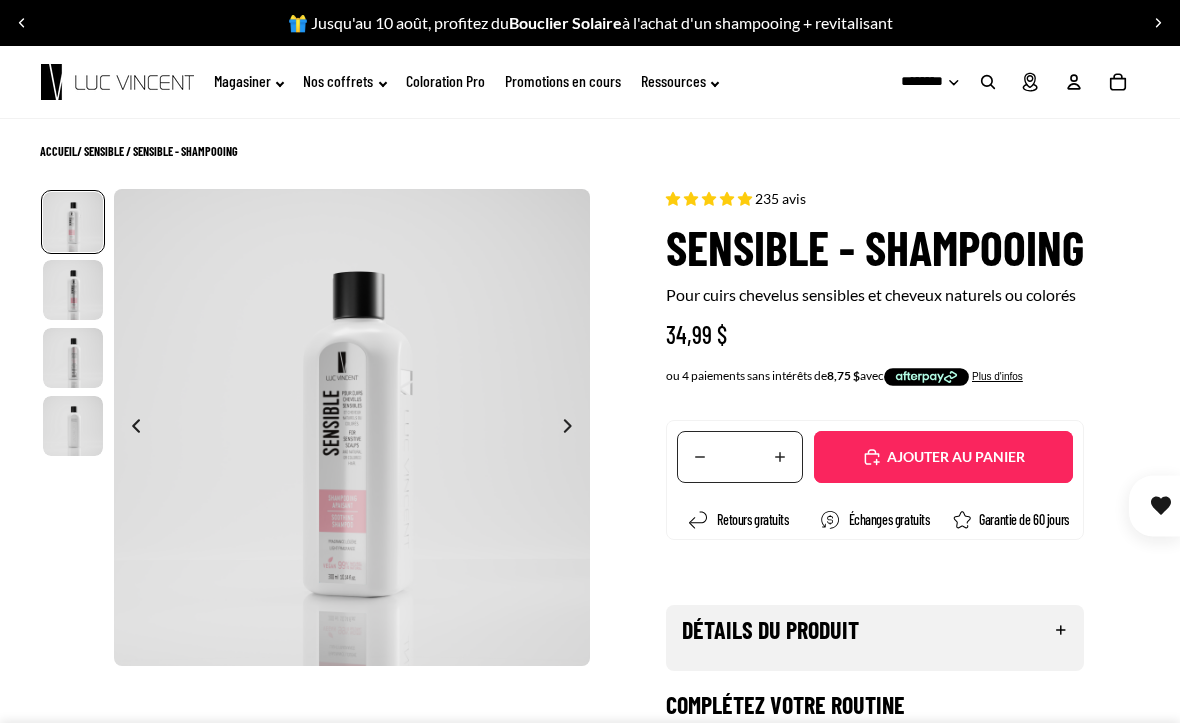click on "Magasiner" 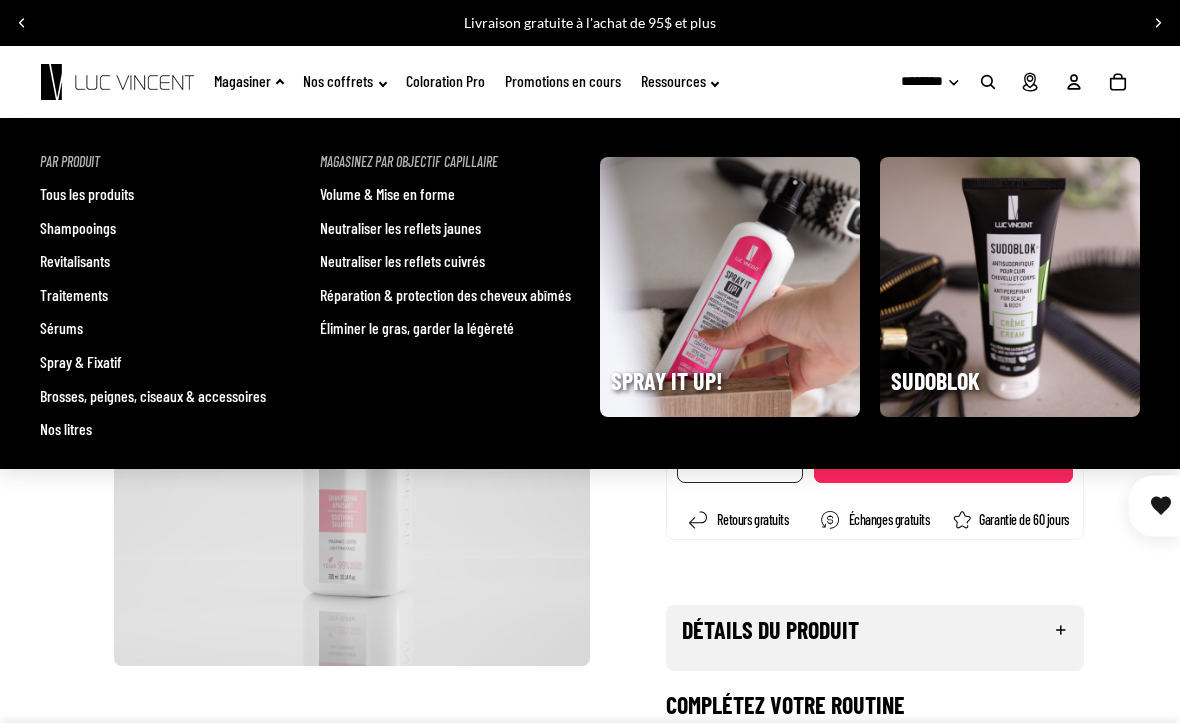 click on "Spray & Fixatif" at bounding box center (81, 362) 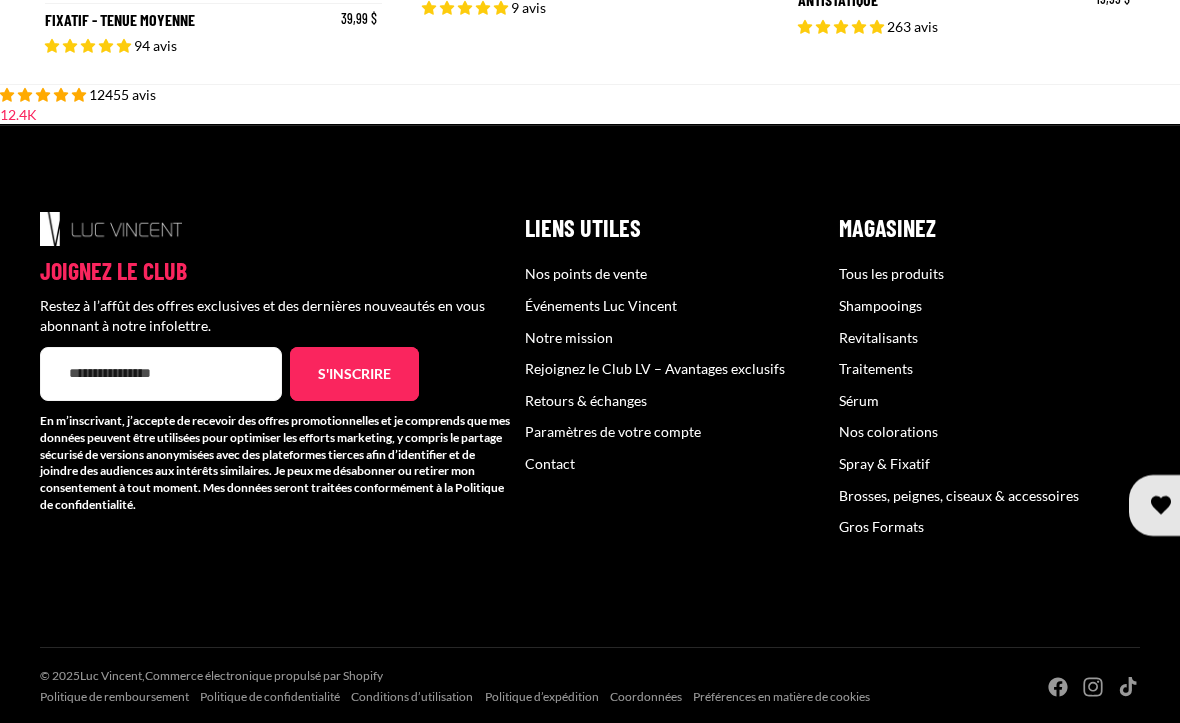 scroll, scrollTop: 1312, scrollLeft: 0, axis: vertical 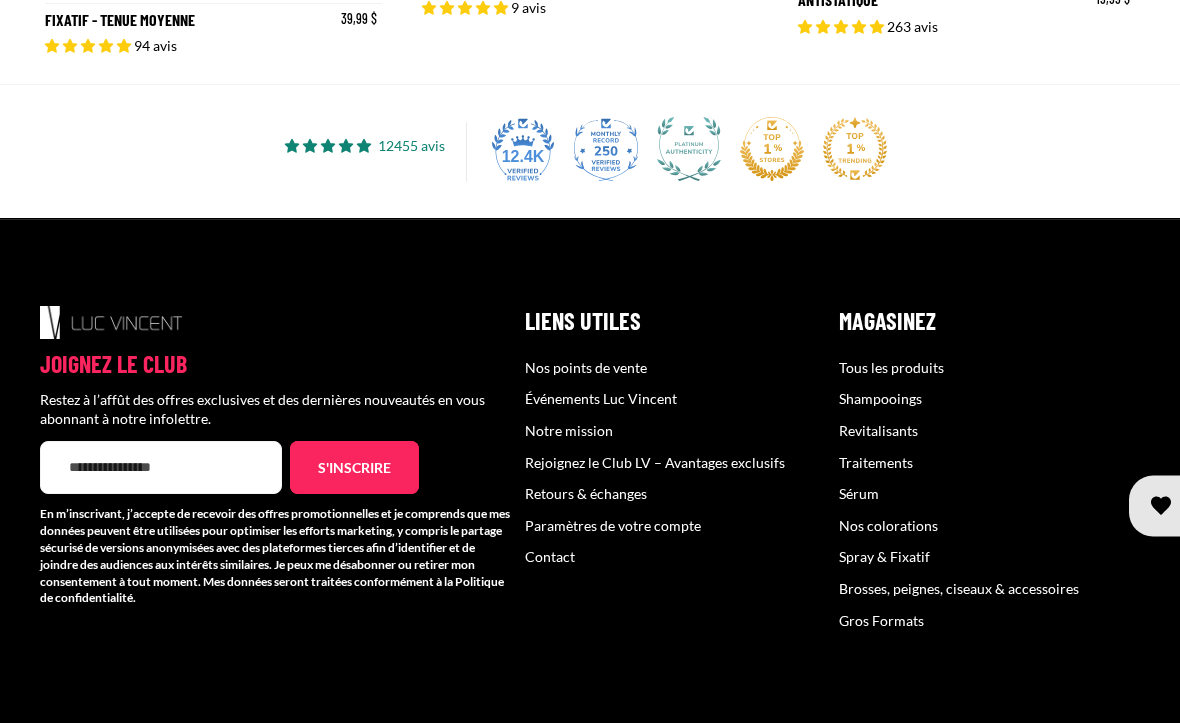 click on "Spray & Fixatif" at bounding box center (884, 556) 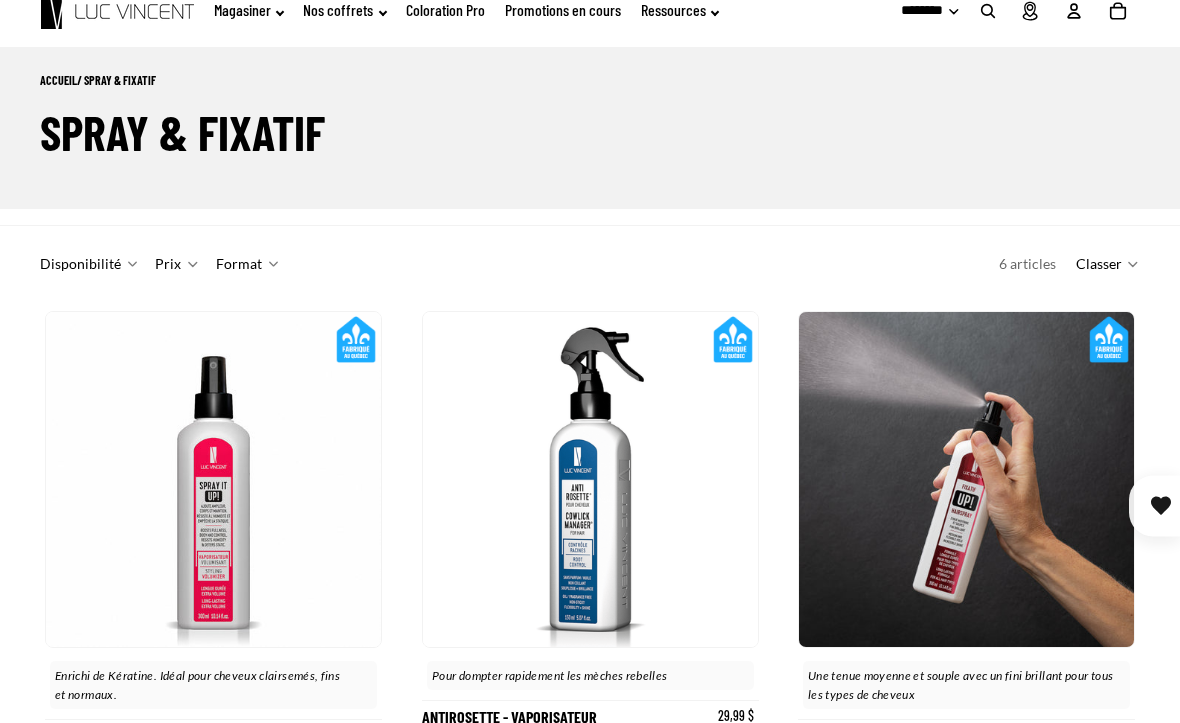 scroll, scrollTop: 0, scrollLeft: 0, axis: both 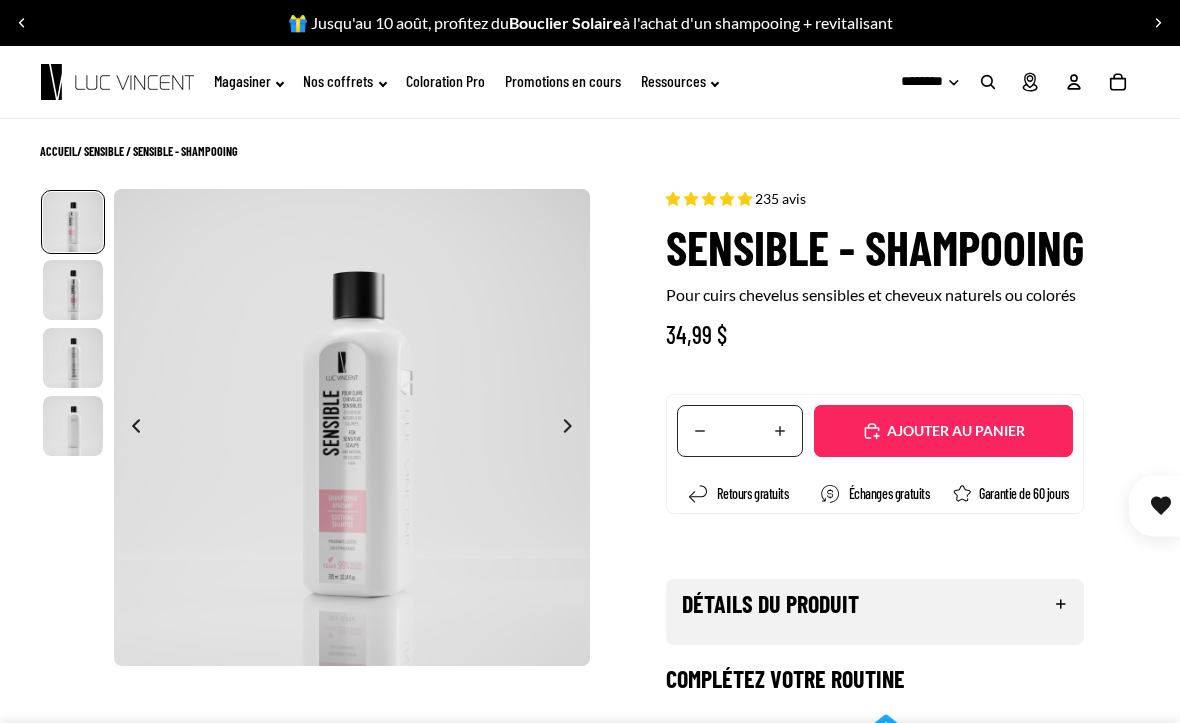 select on "**********" 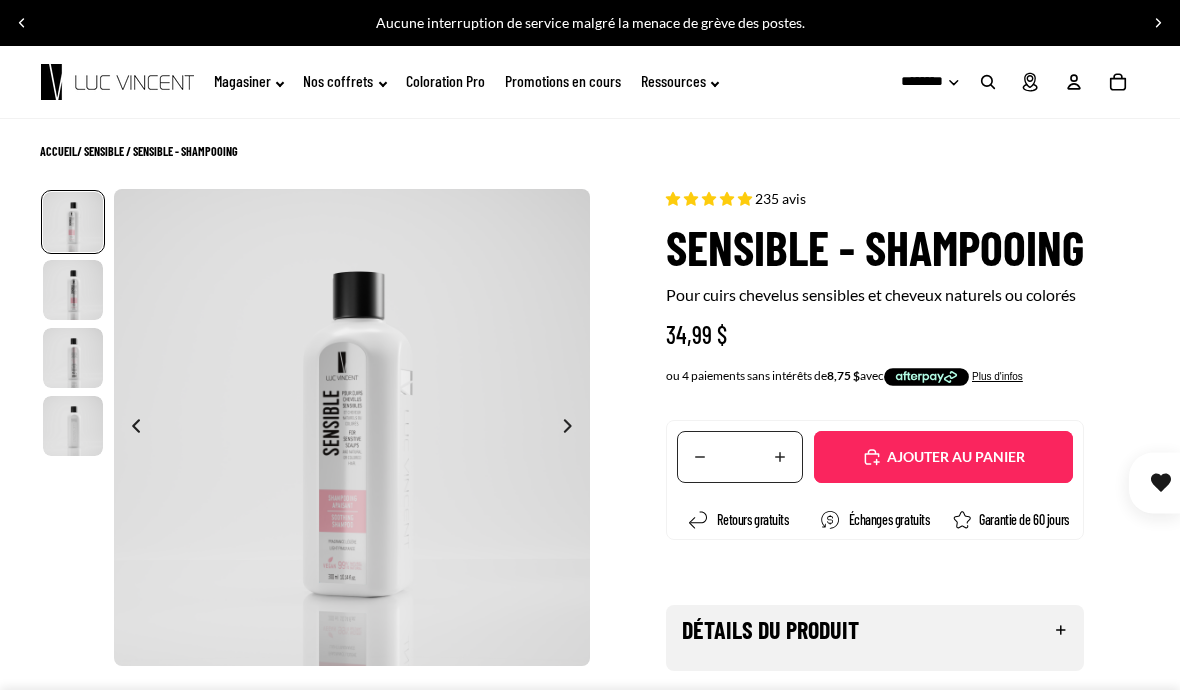 click at bounding box center (573, 428) 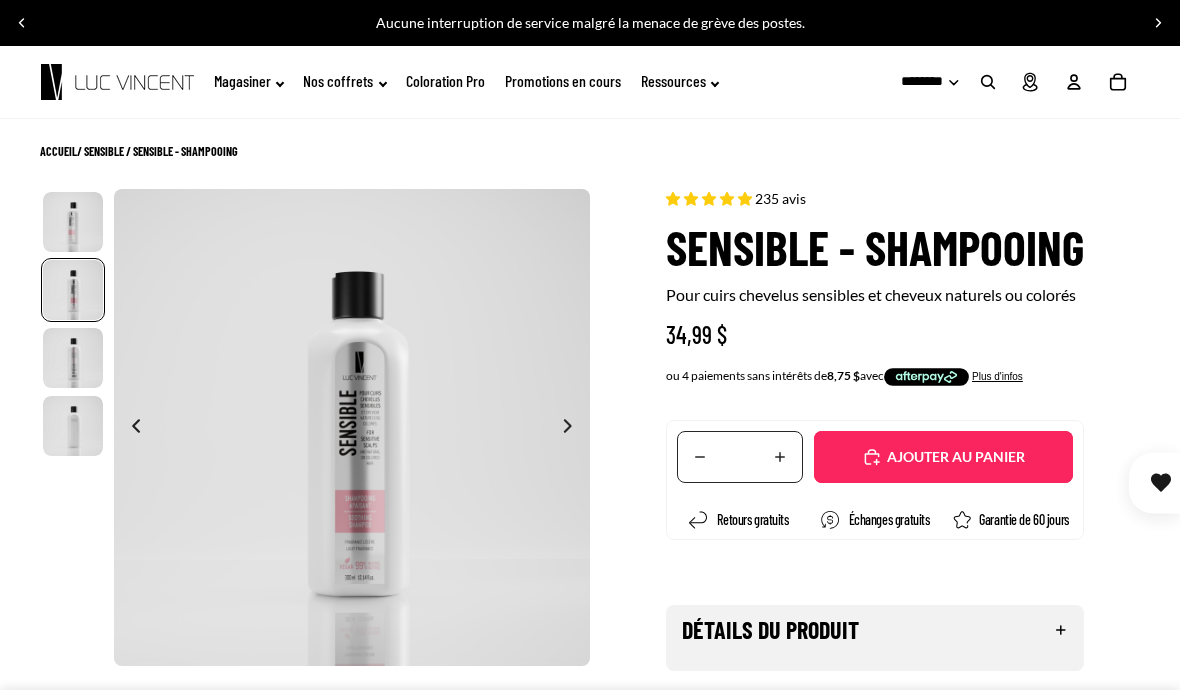 click at bounding box center [573, 428] 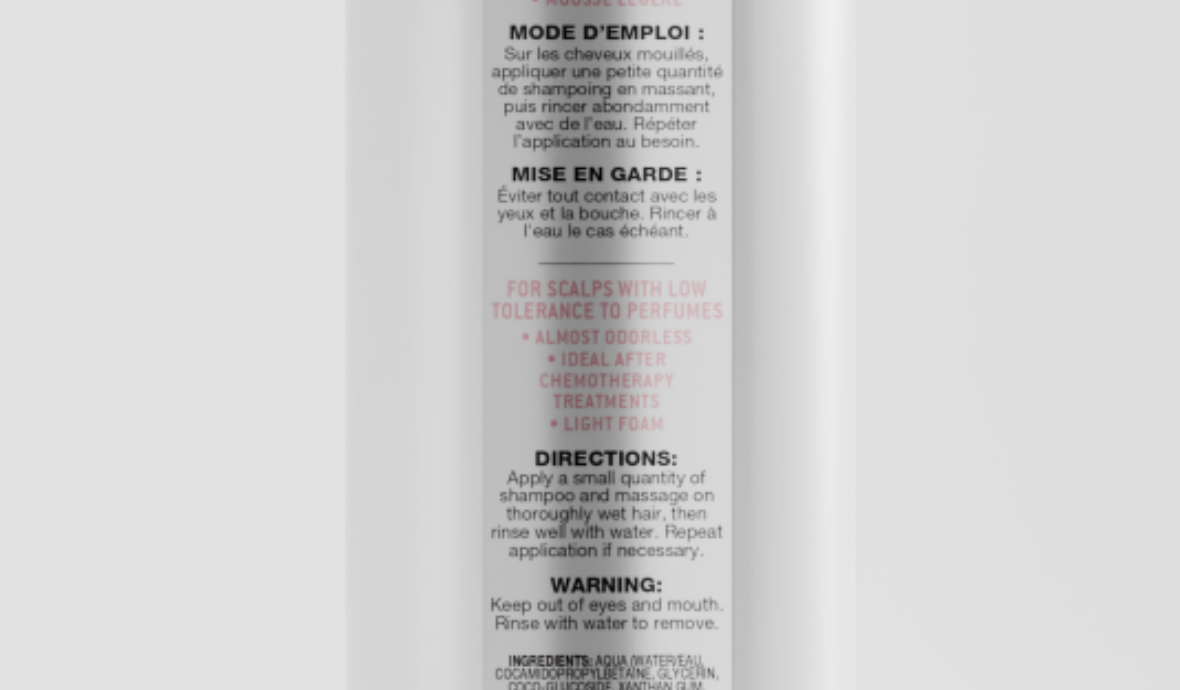 scroll, scrollTop: 0, scrollLeft: 954, axis: horizontal 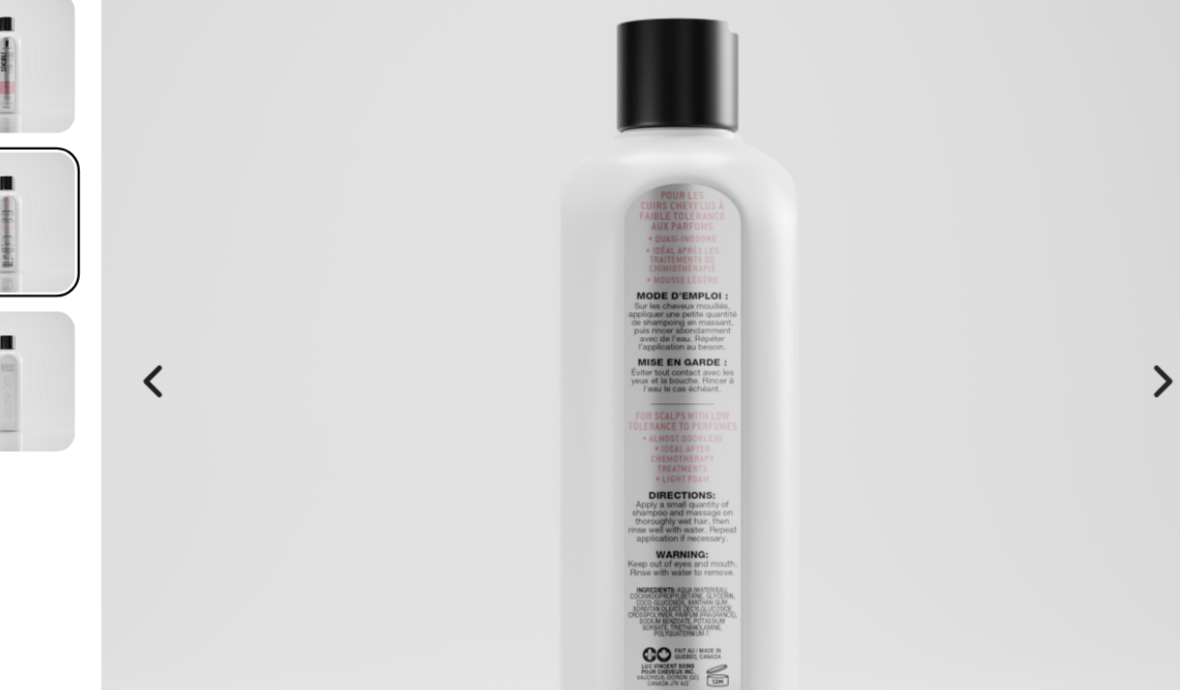 click 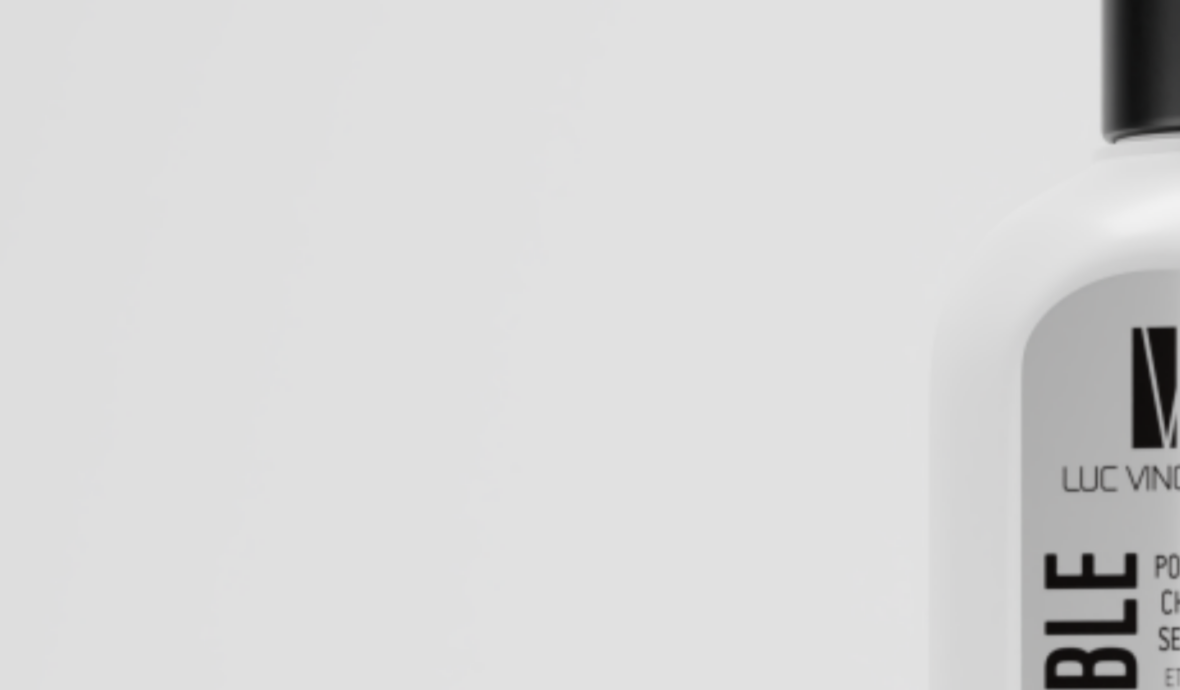 scroll, scrollTop: 2360, scrollLeft: 0, axis: vertical 